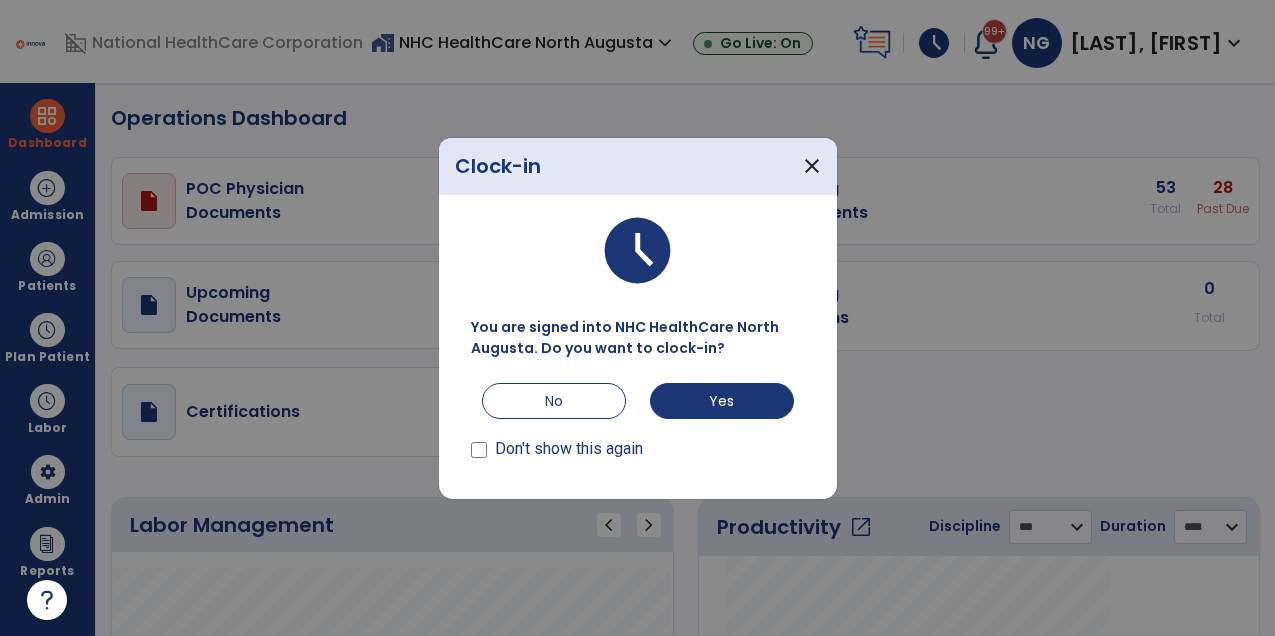 select on "***" 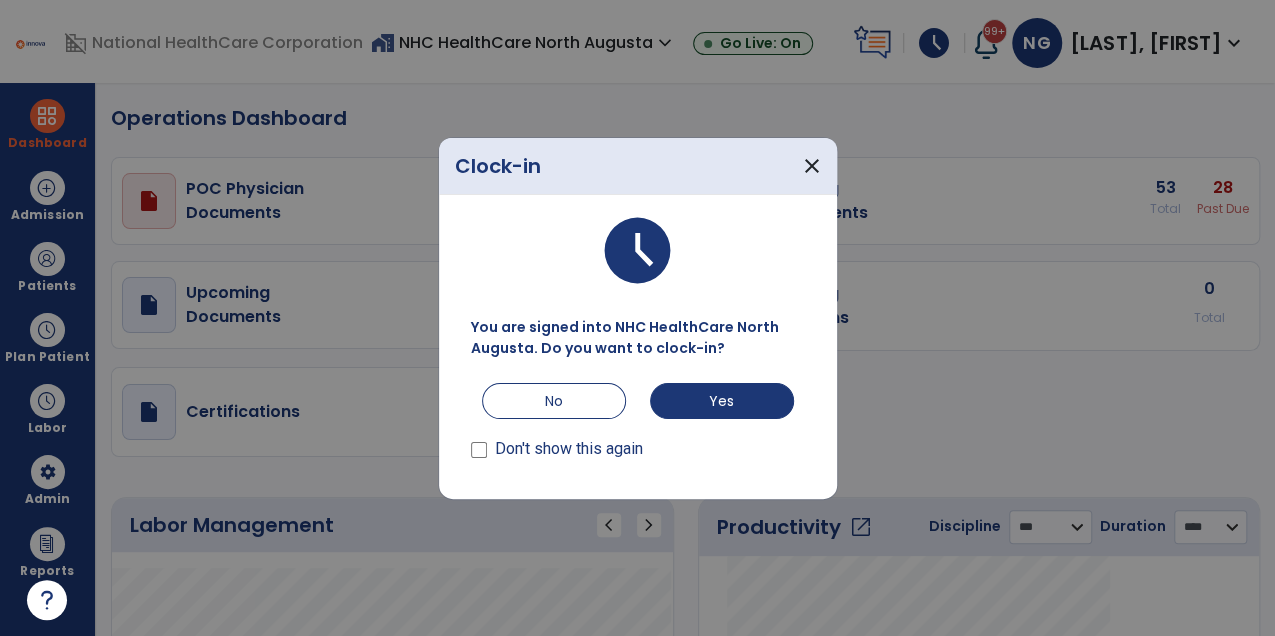 click on "Don't show this again" at bounding box center [569, 449] 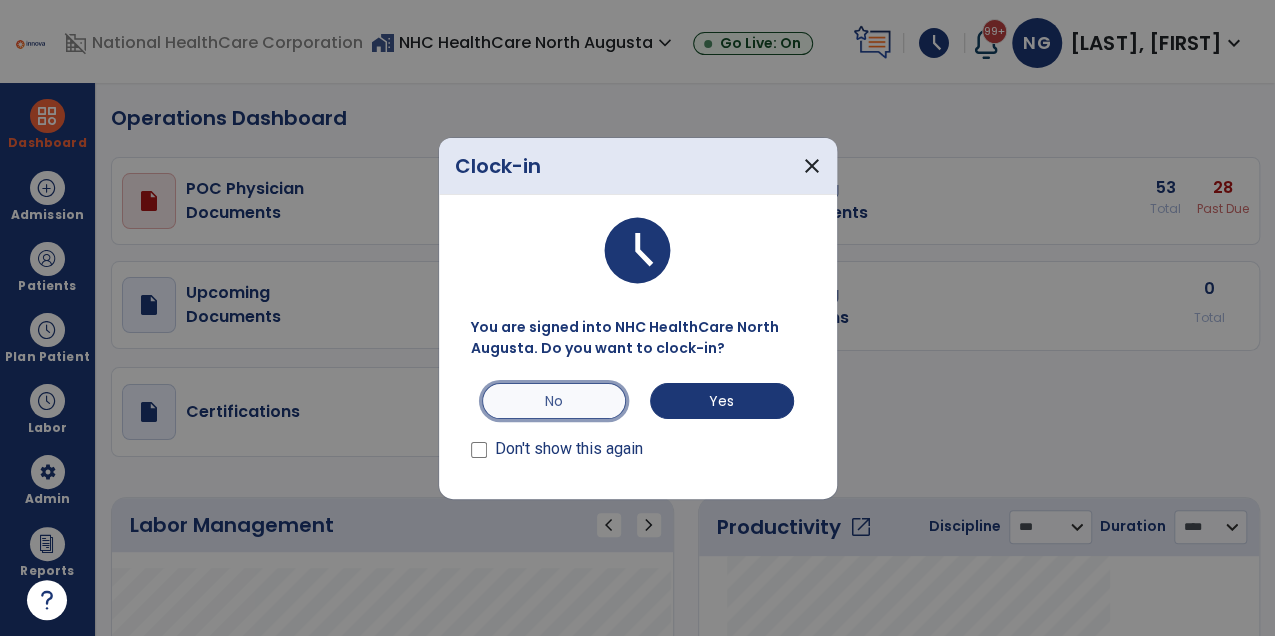 click on "No" at bounding box center [554, 401] 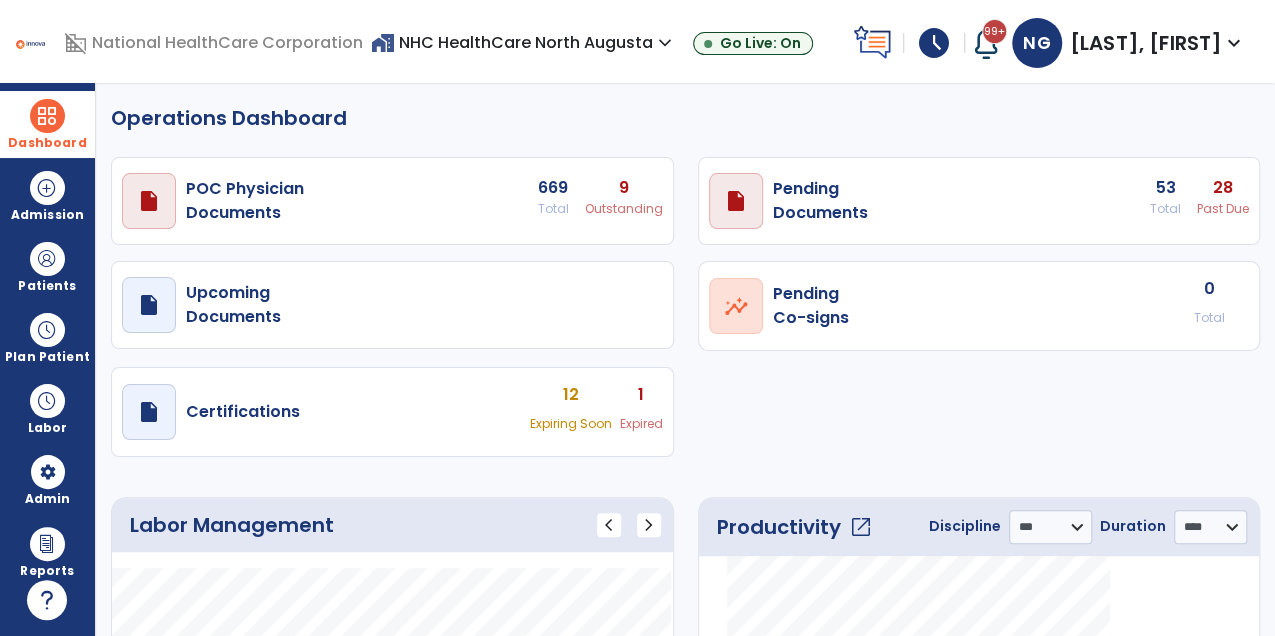 click on "Dashboard" at bounding box center (47, 143) 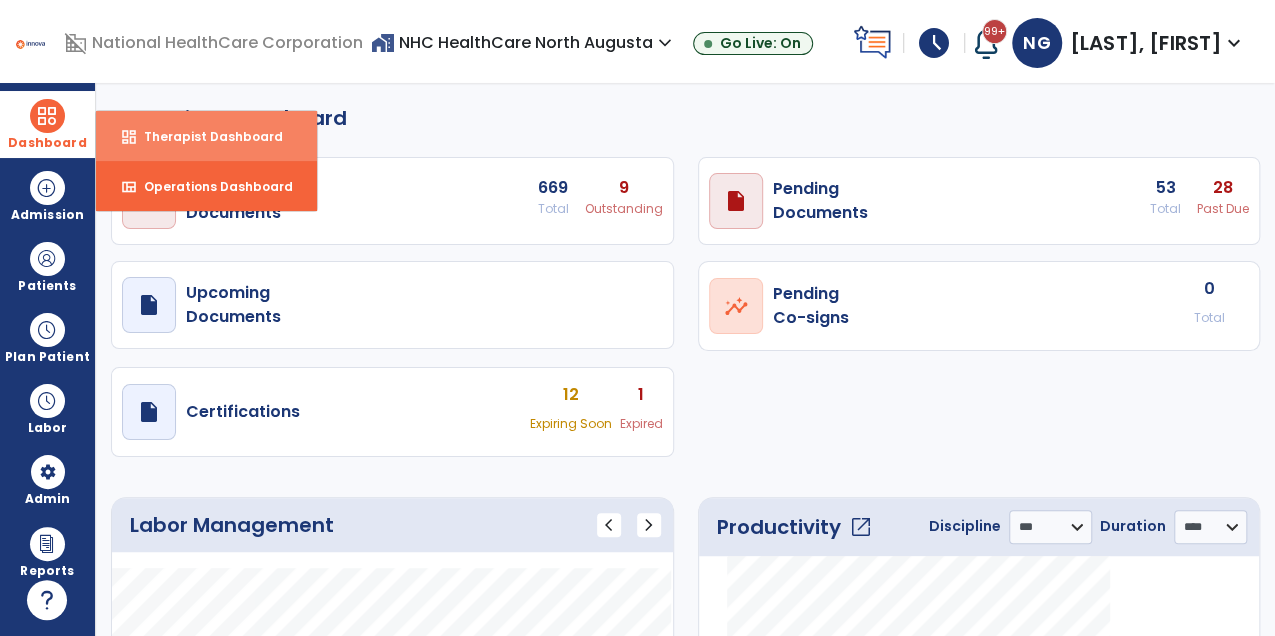 click on "dashboard" at bounding box center (129, 137) 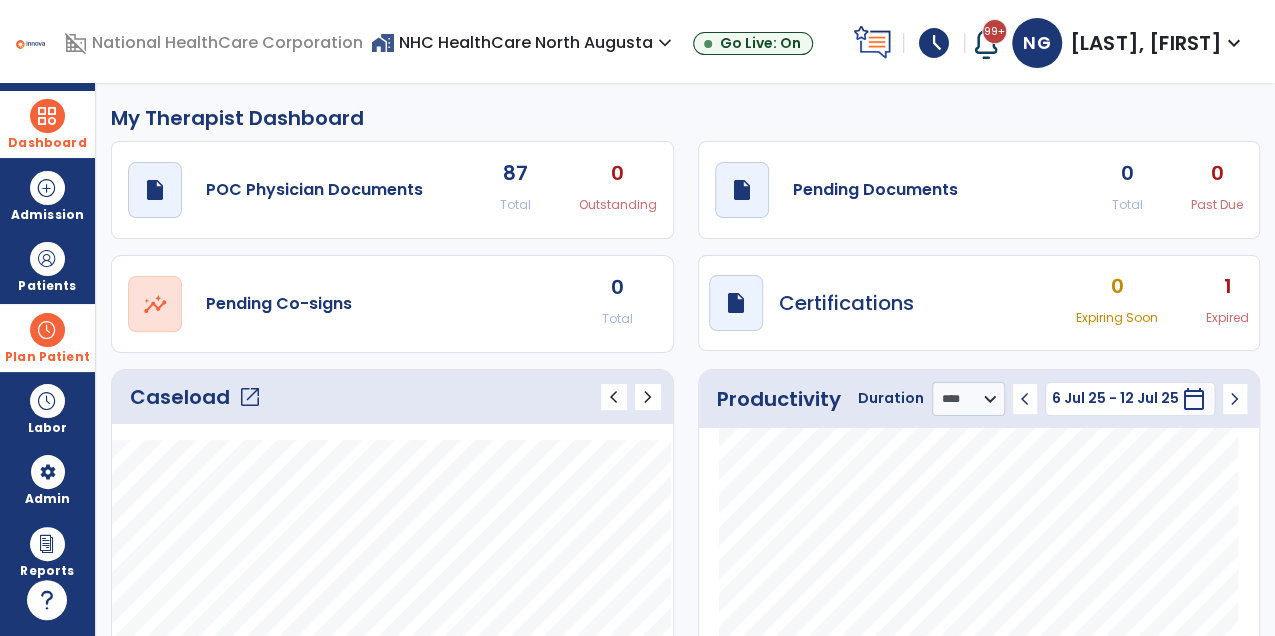 click on "Plan Patient" at bounding box center [47, 266] 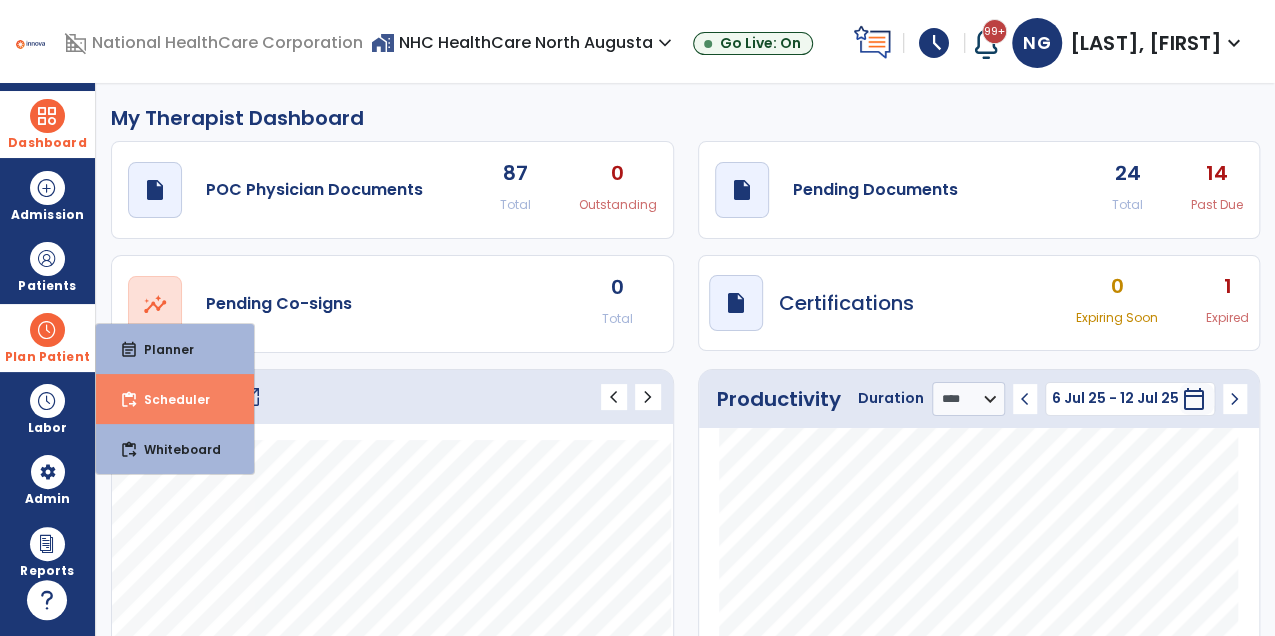 click on "Scheduler" at bounding box center [169, 399] 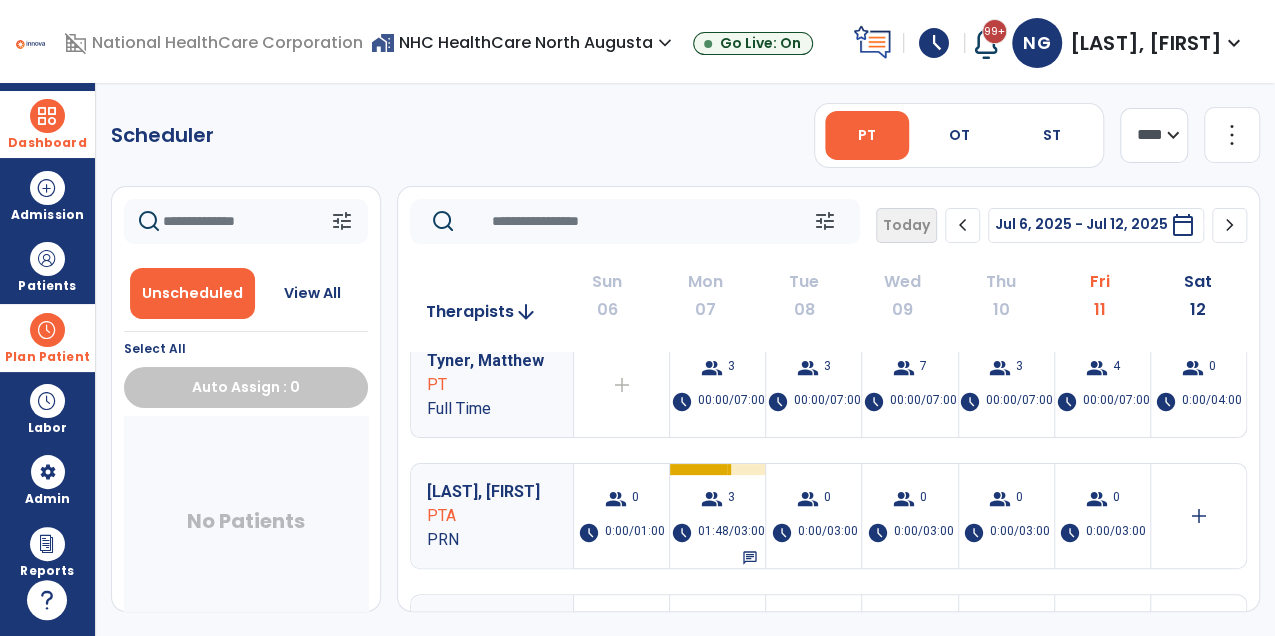 scroll, scrollTop: 677, scrollLeft: 0, axis: vertical 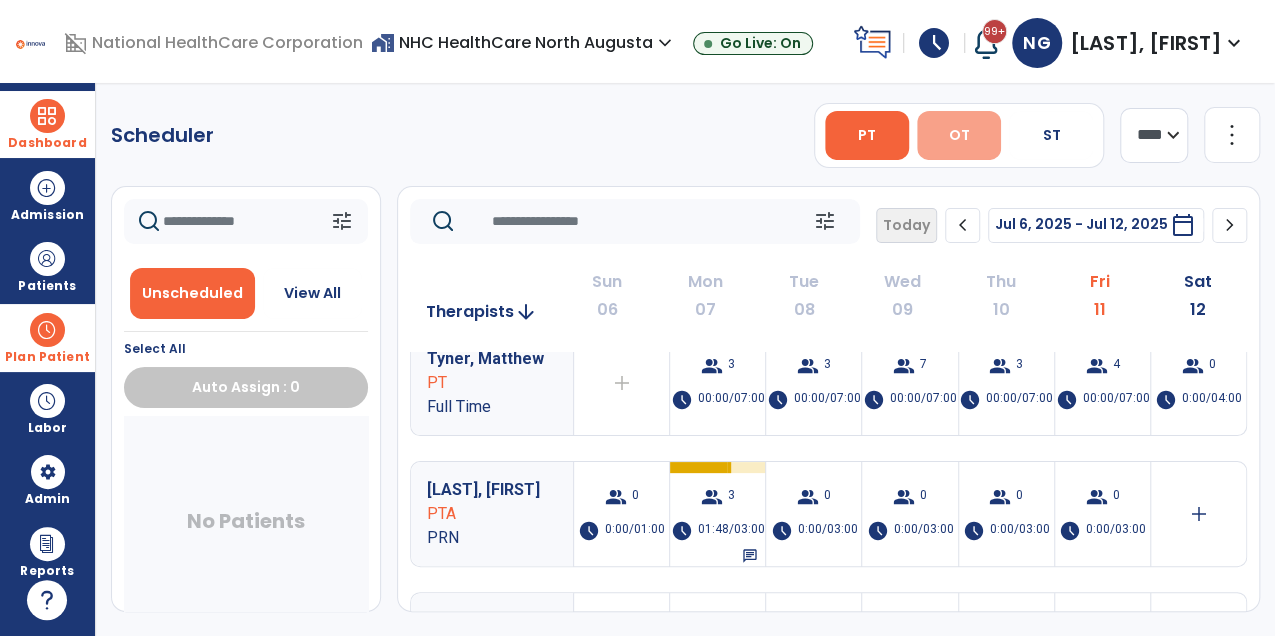 click on "OT" at bounding box center [959, 135] 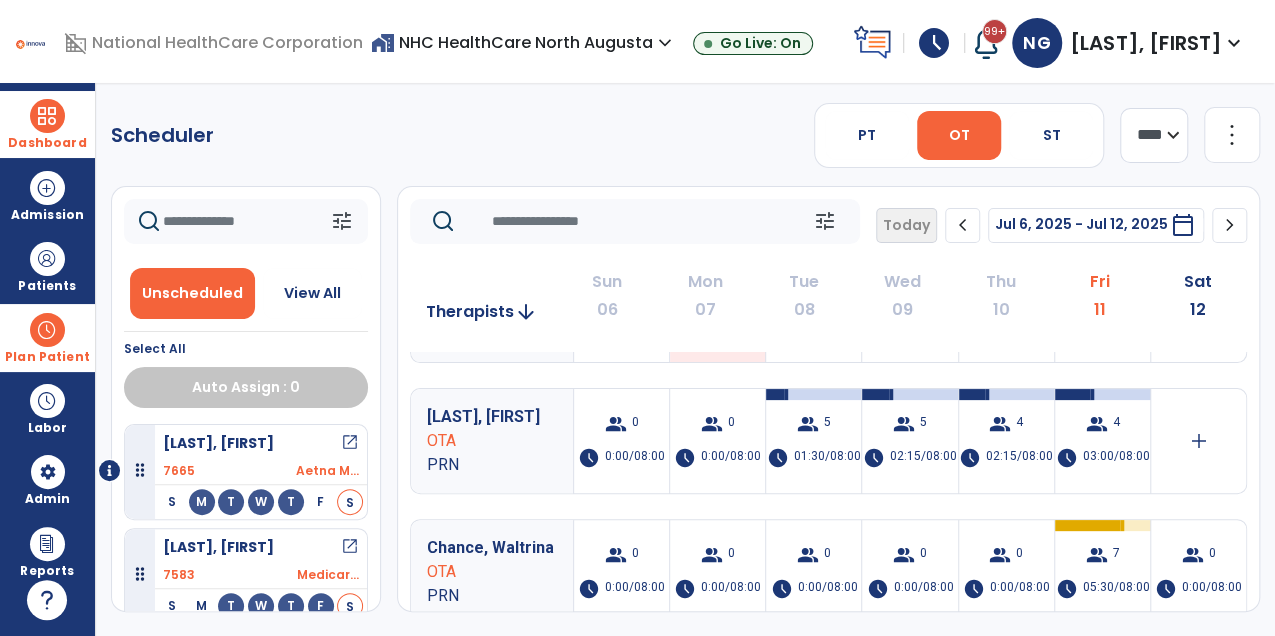 scroll, scrollTop: 487, scrollLeft: 0, axis: vertical 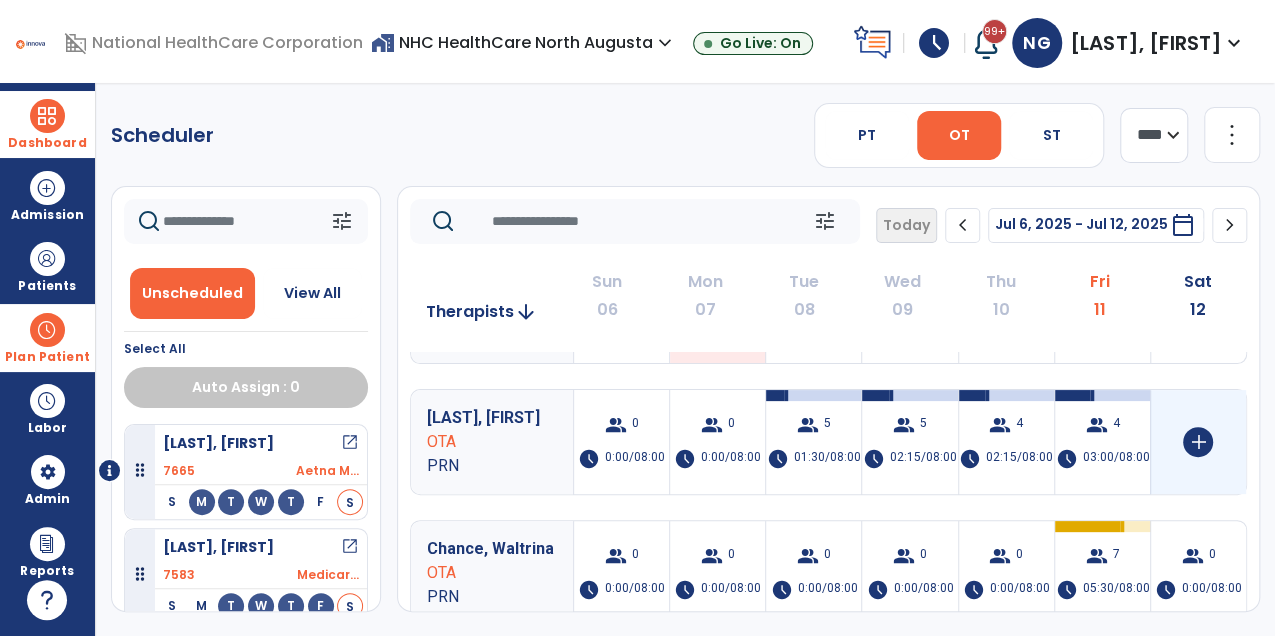 click on "add" 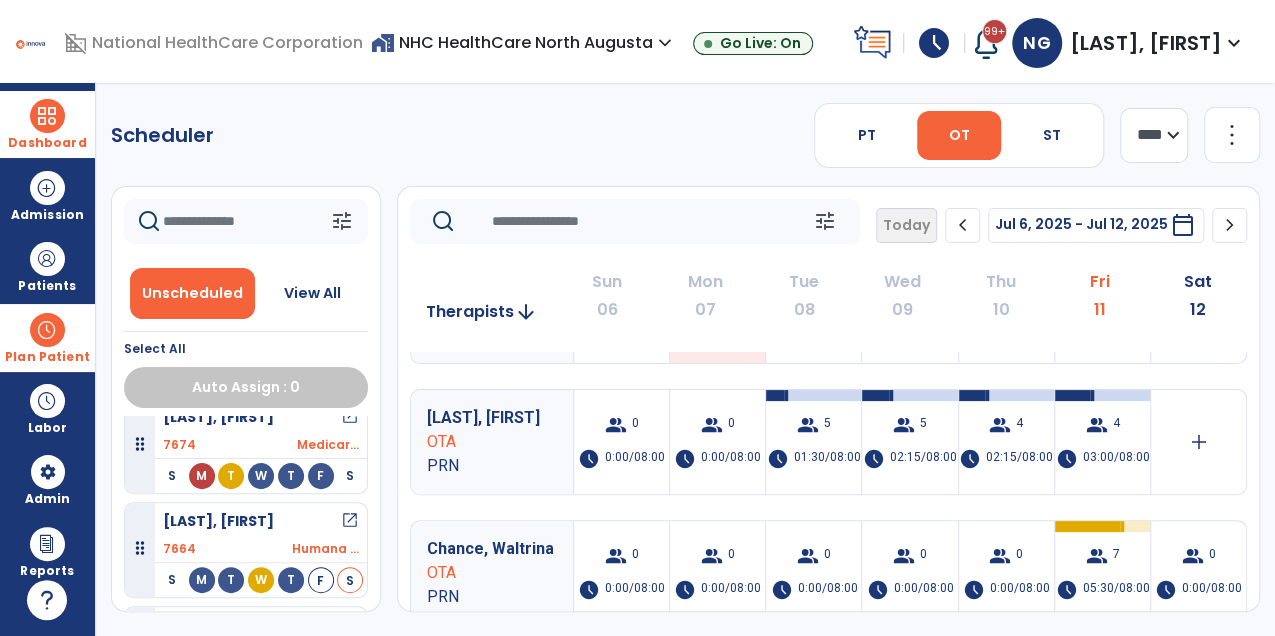 scroll, scrollTop: 1134, scrollLeft: 0, axis: vertical 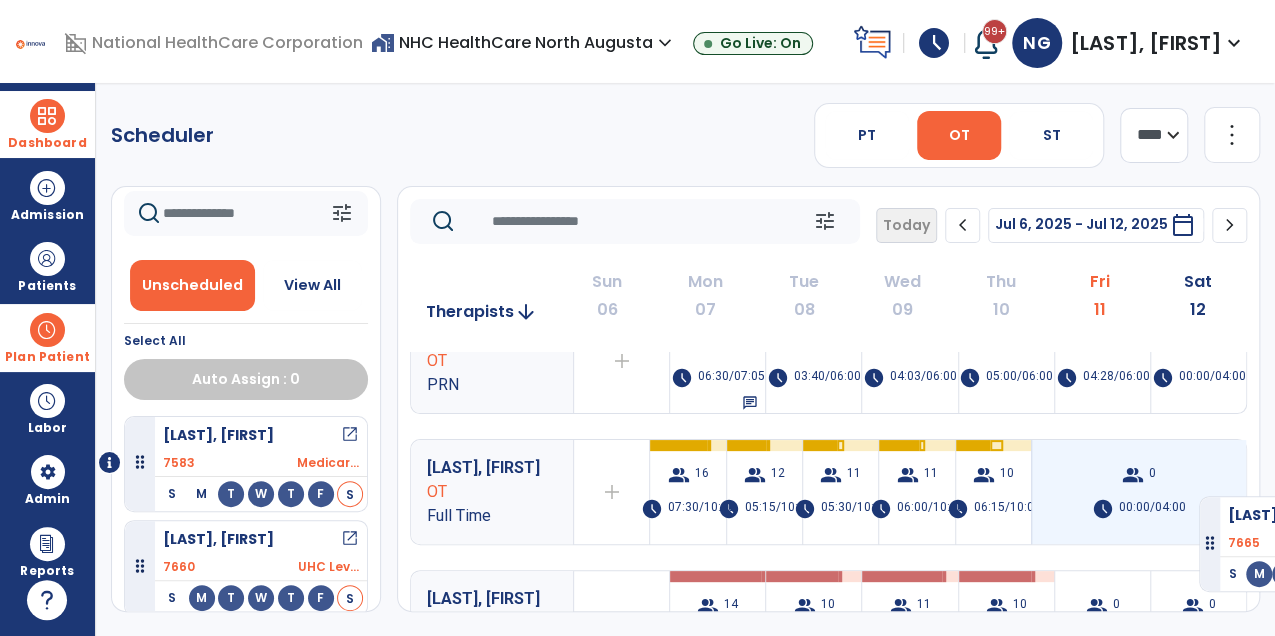 drag, startPoint x: 319, startPoint y: 452, endPoint x: 1199, endPoint y: 488, distance: 880.7361 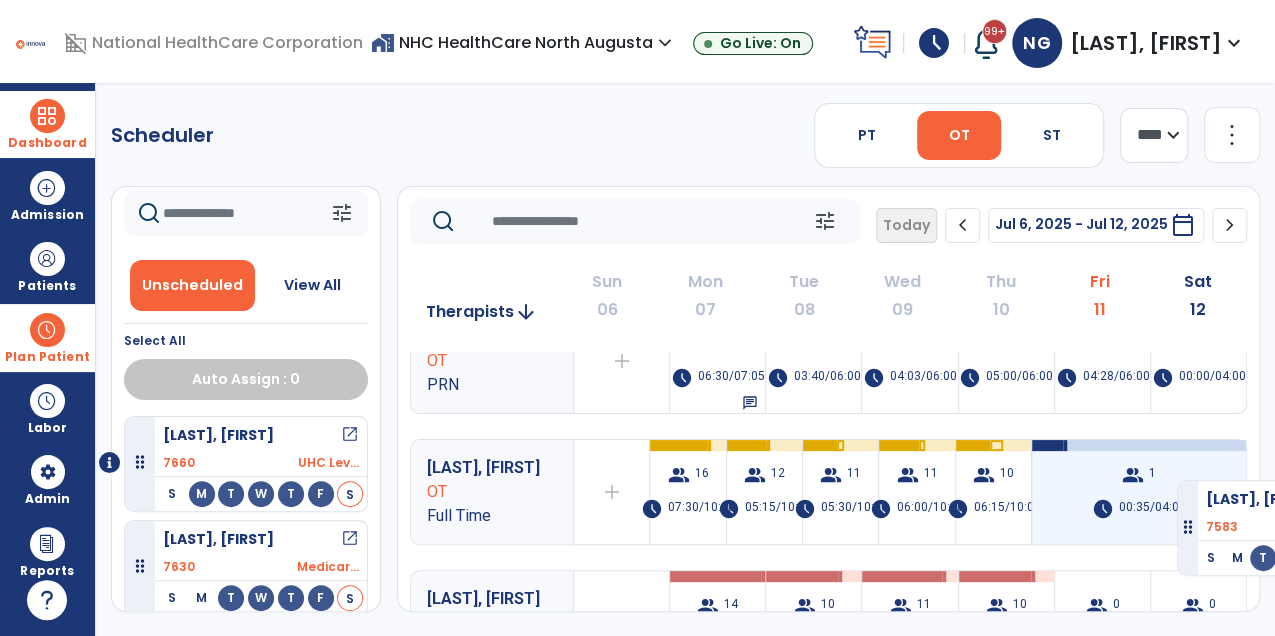 drag, startPoint x: 328, startPoint y: 465, endPoint x: 1176, endPoint y: 472, distance: 848.0289 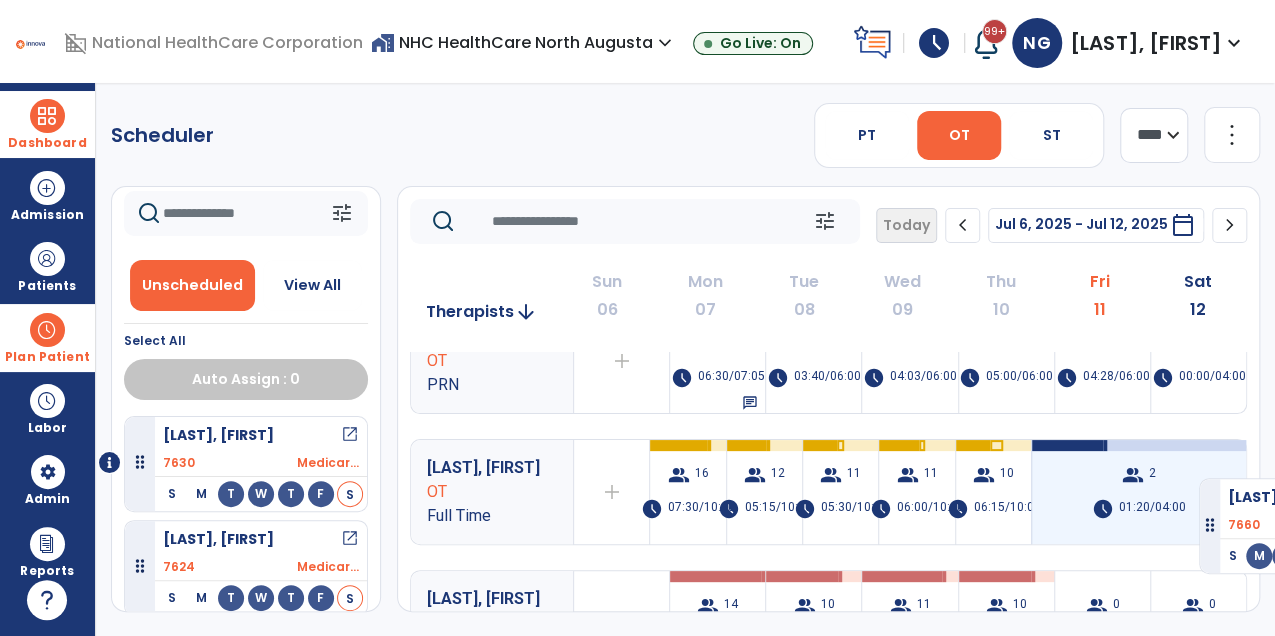 drag, startPoint x: 284, startPoint y: 454, endPoint x: 1199, endPoint y: 468, distance: 915.1071 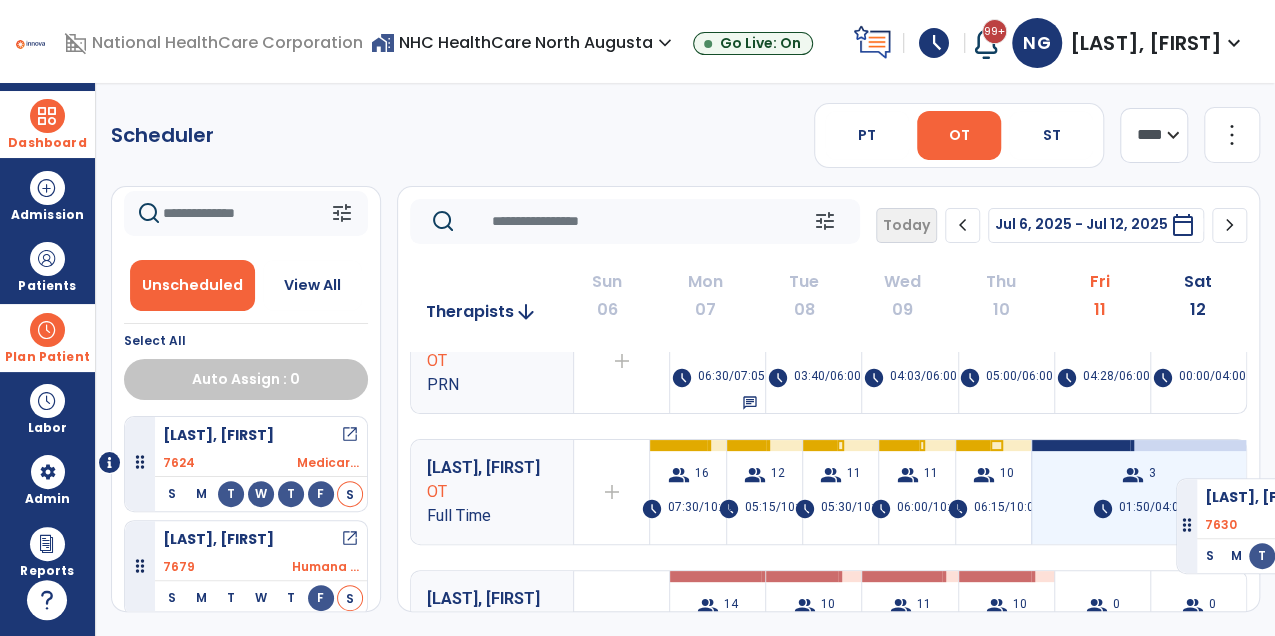 drag, startPoint x: 278, startPoint y: 449, endPoint x: 1182, endPoint y: 473, distance: 904.31854 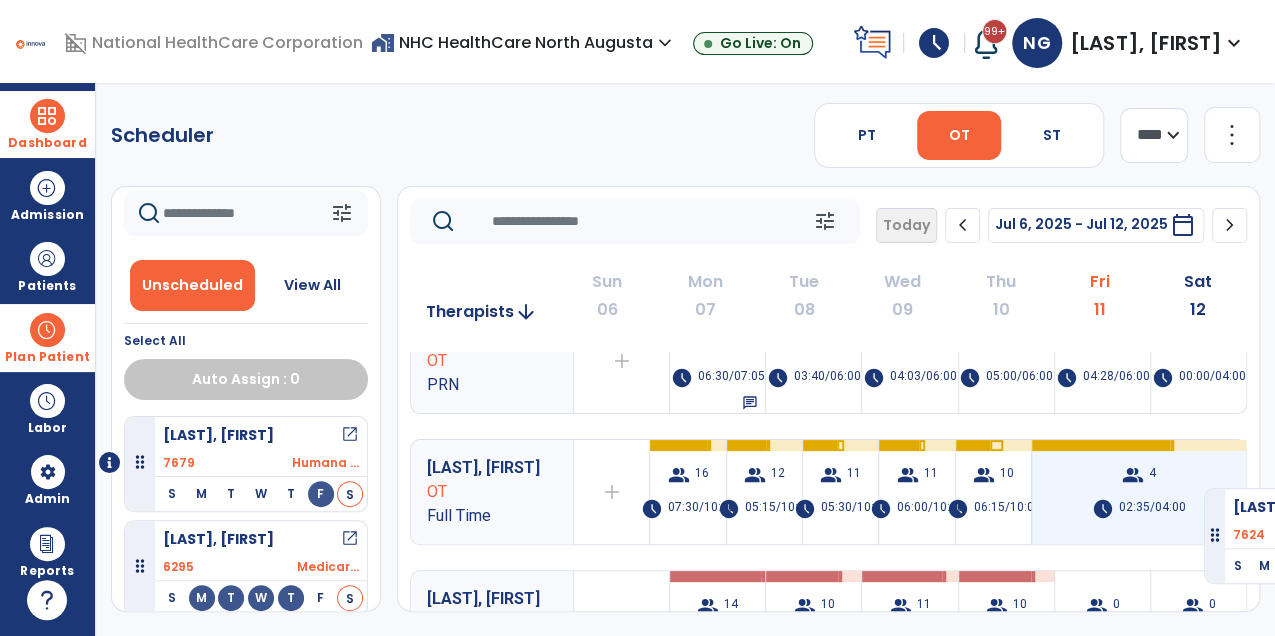 drag, startPoint x: 274, startPoint y: 438, endPoint x: 1207, endPoint y: 480, distance: 933.9449 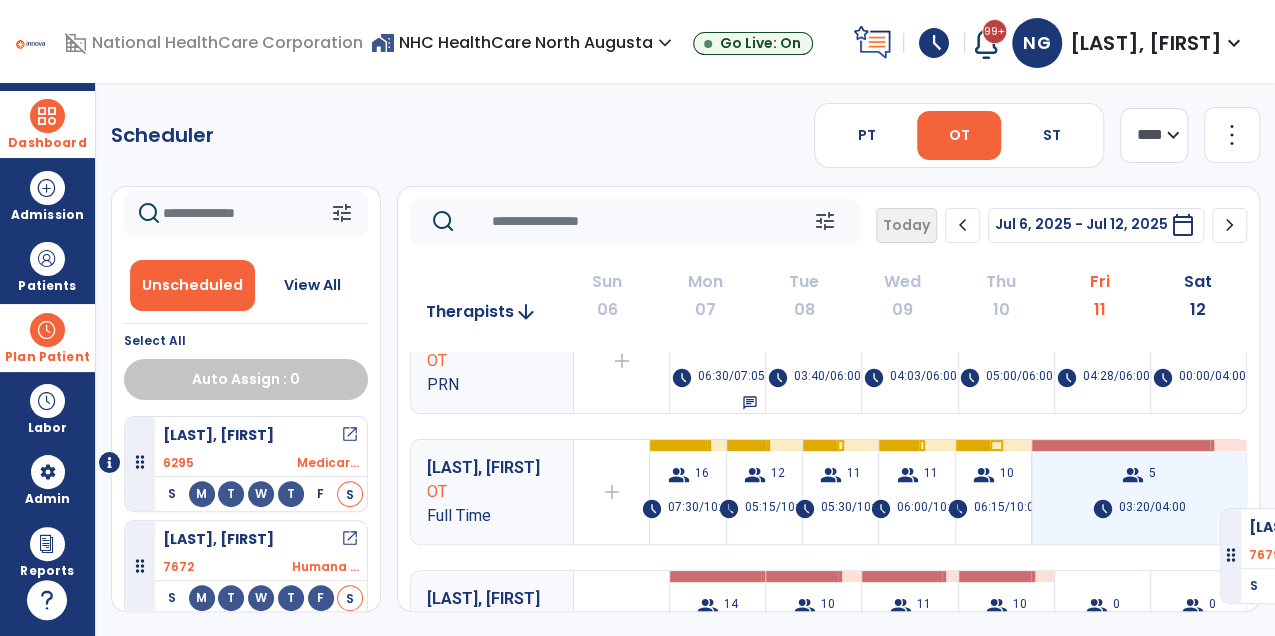 drag, startPoint x: 290, startPoint y: 468, endPoint x: 1220, endPoint y: 500, distance: 930.55035 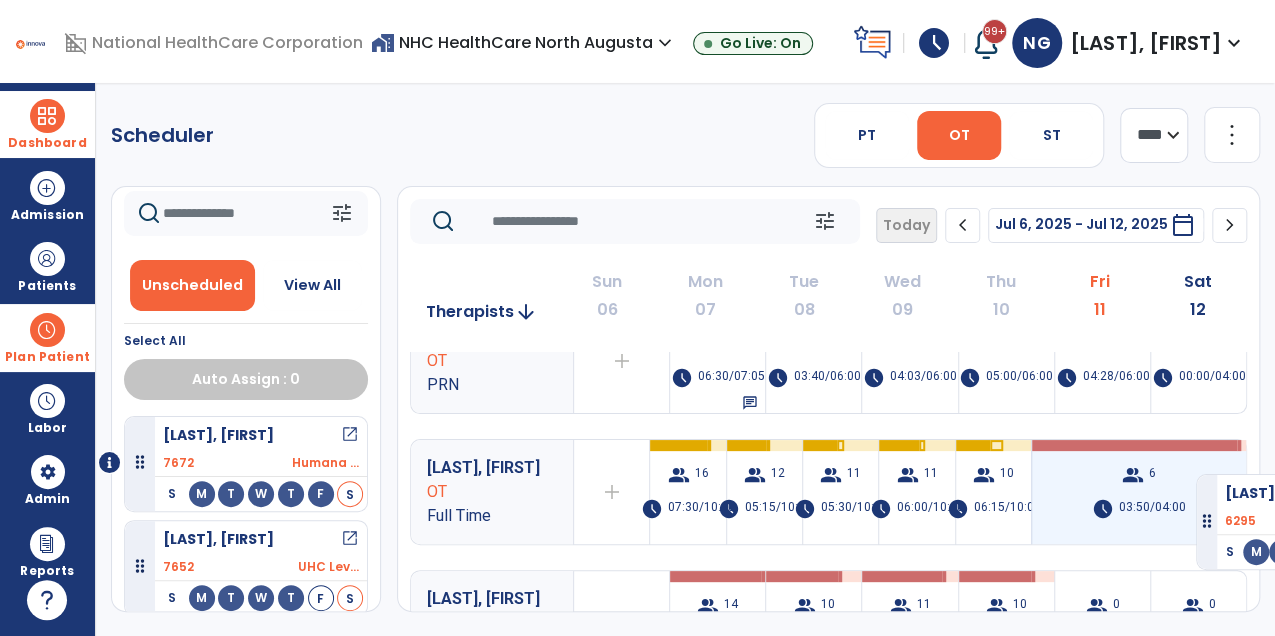 drag, startPoint x: 304, startPoint y: 466, endPoint x: 1198, endPoint y: 466, distance: 894 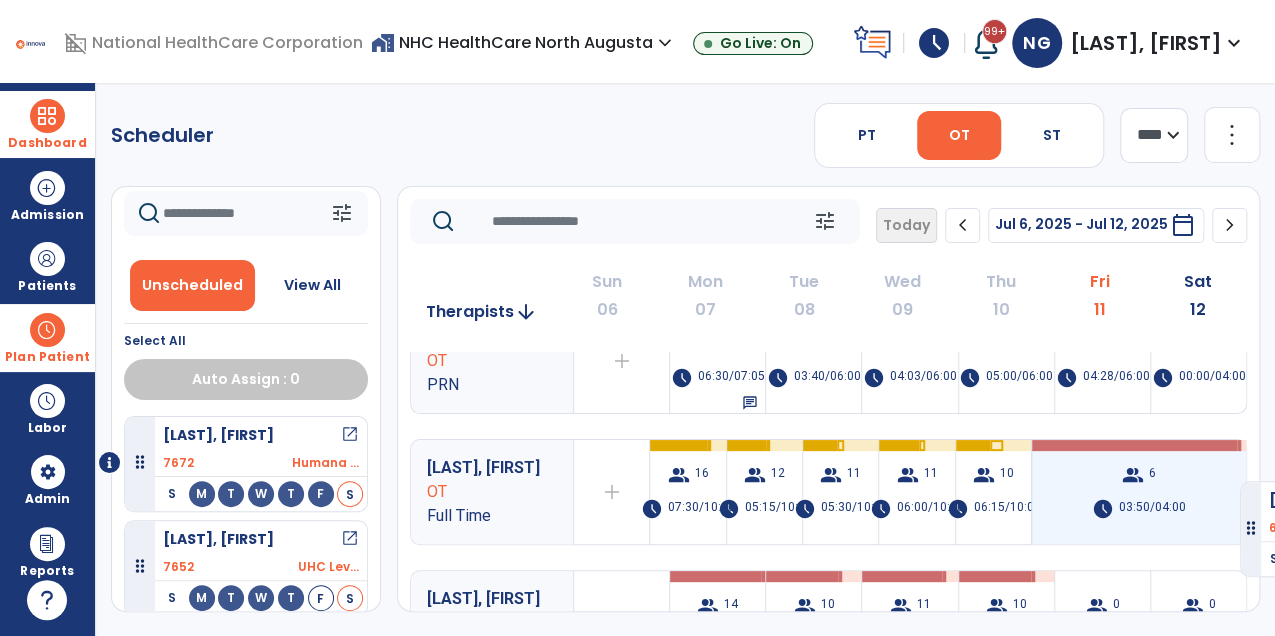 drag, startPoint x: 284, startPoint y: 454, endPoint x: 1239, endPoint y: 473, distance: 955.18896 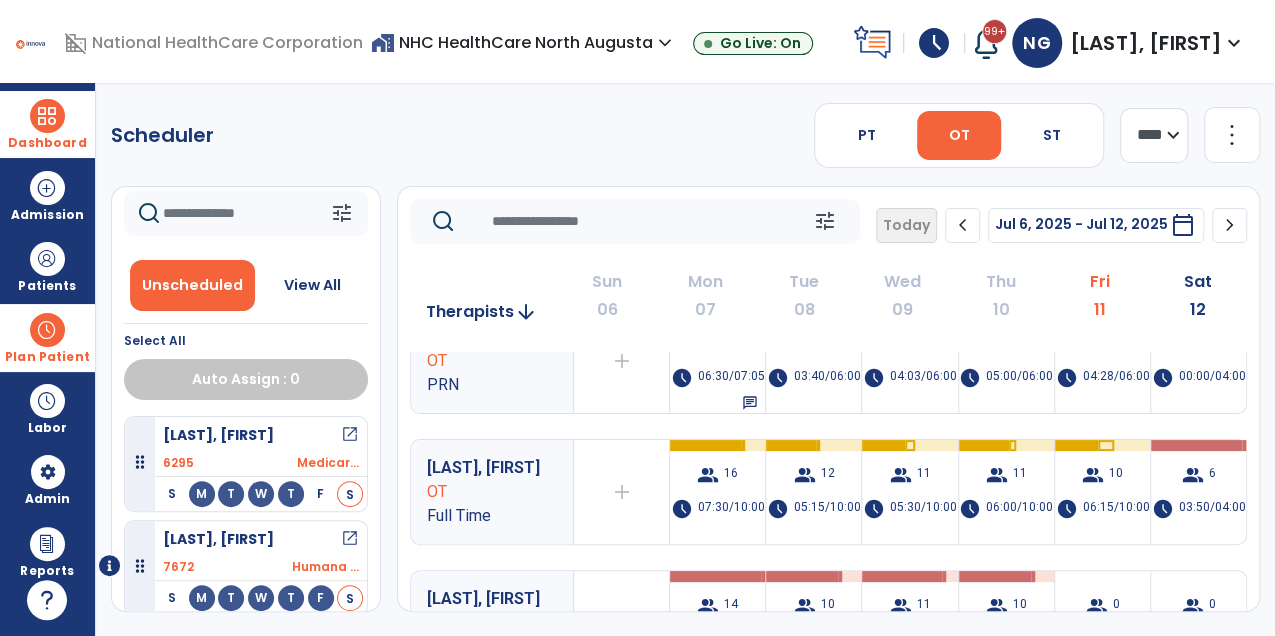 click on "more_vert" 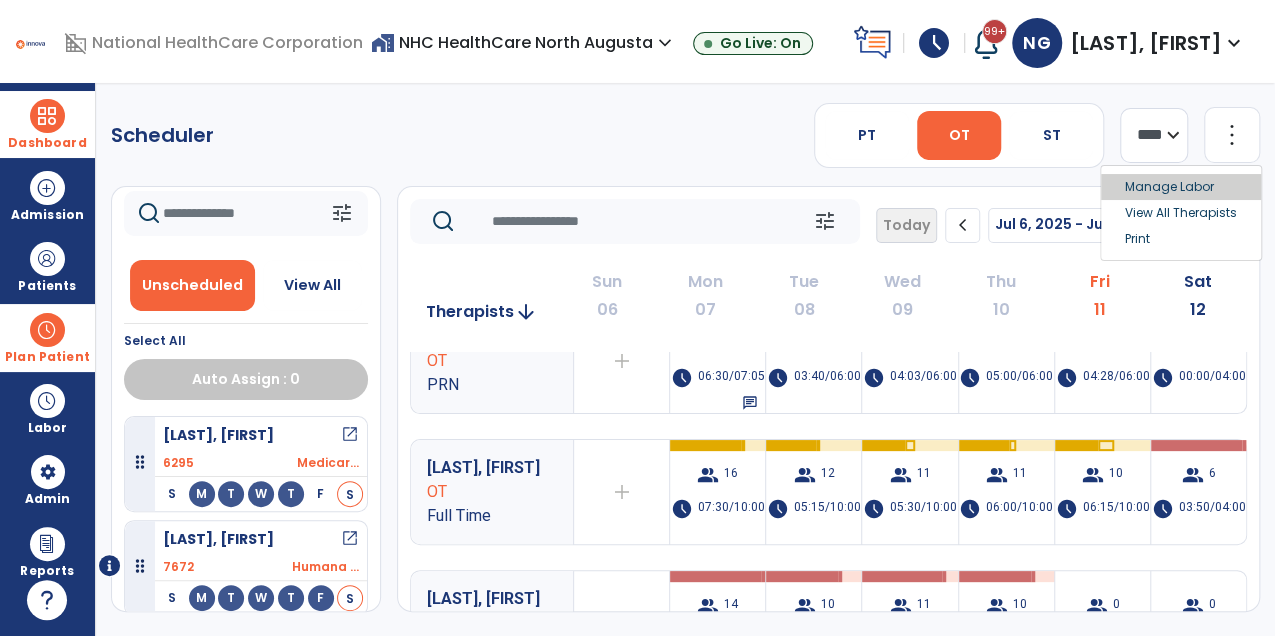 click on "Manage Labor" at bounding box center [1181, 187] 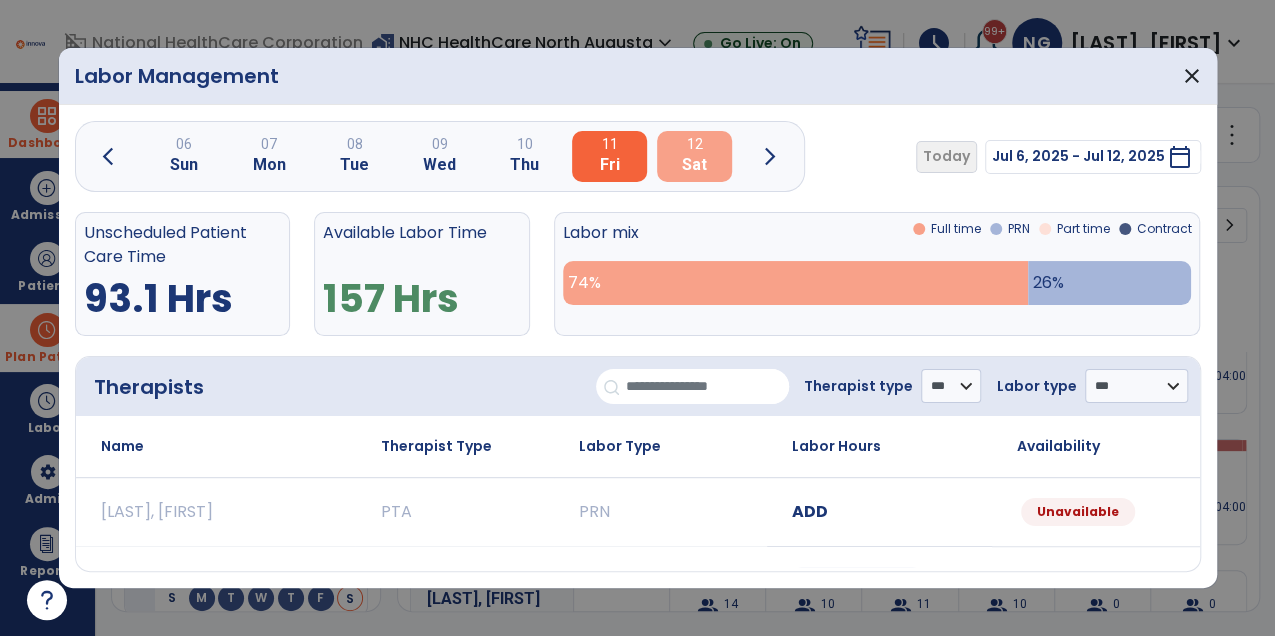 click on "Sat" at bounding box center [694, 165] 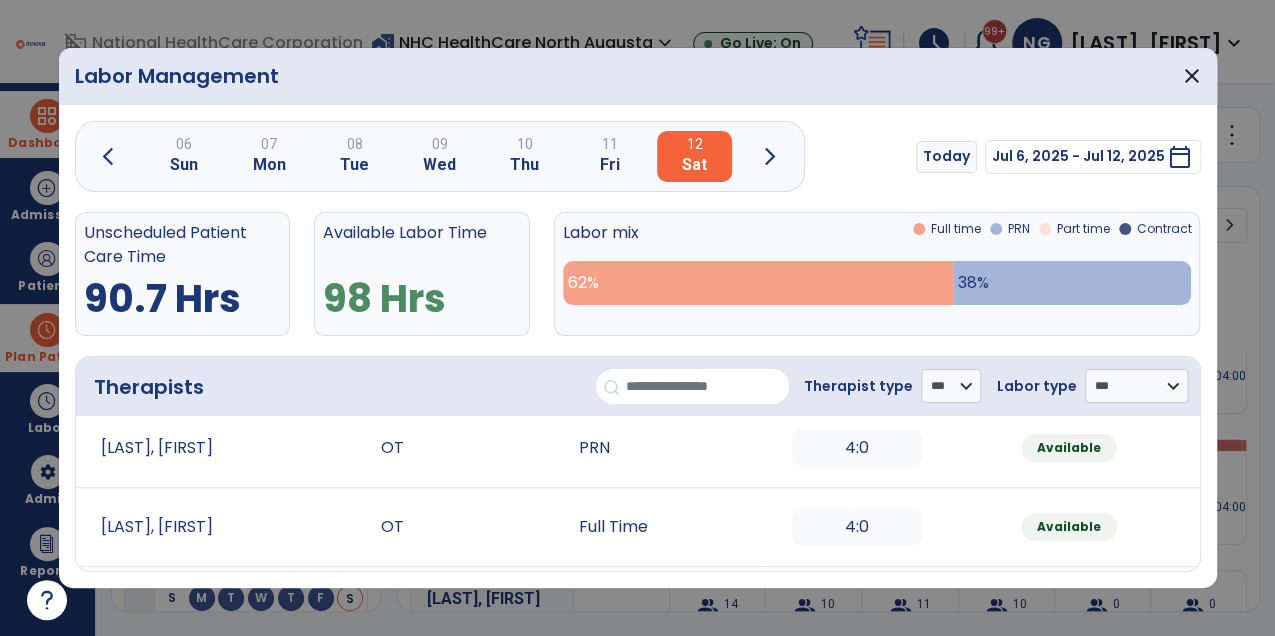 scroll, scrollTop: 840, scrollLeft: 0, axis: vertical 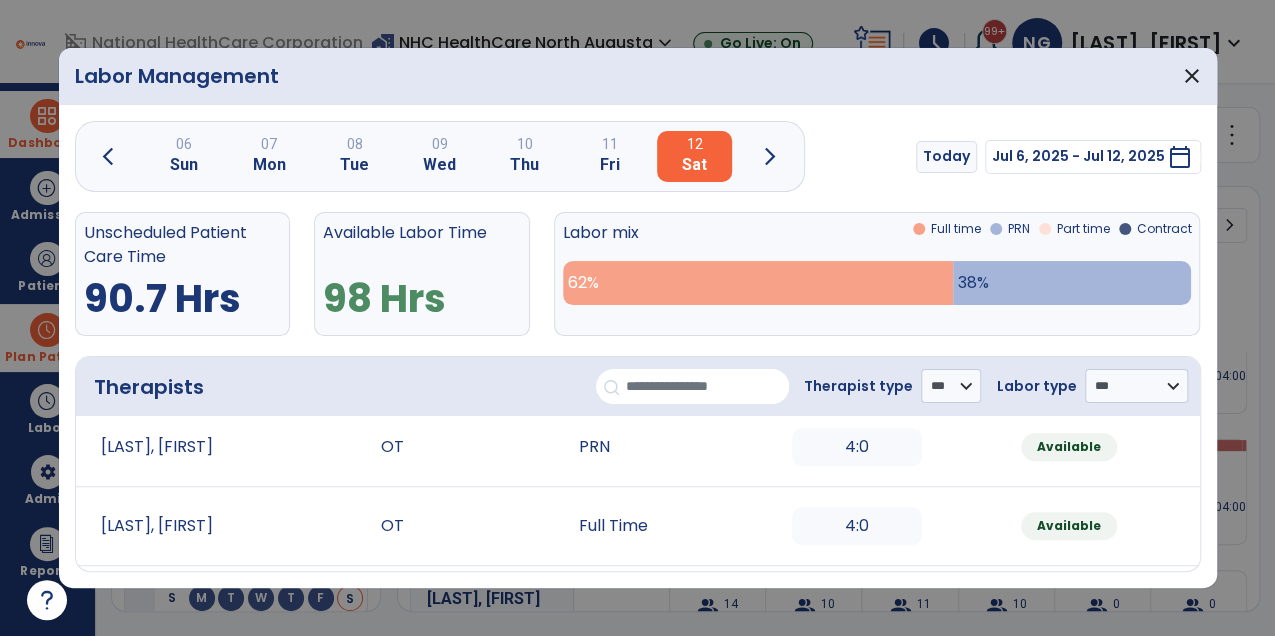 click on "4:0" at bounding box center (857, 526) 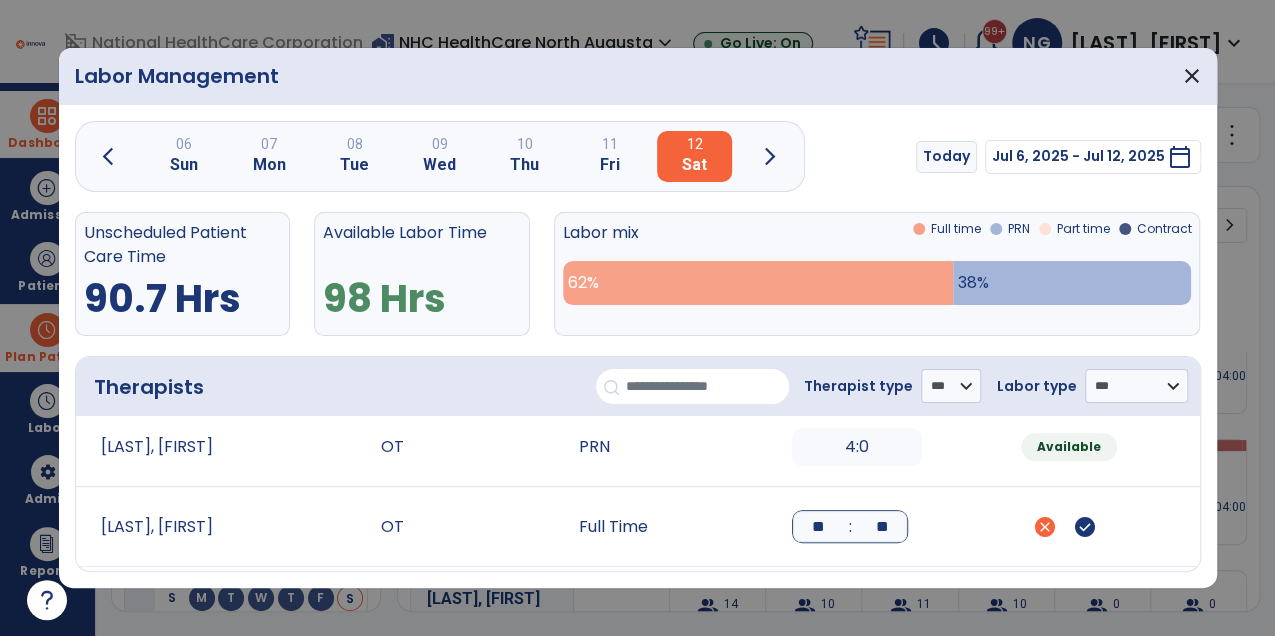 click on "**" at bounding box center (818, 526) 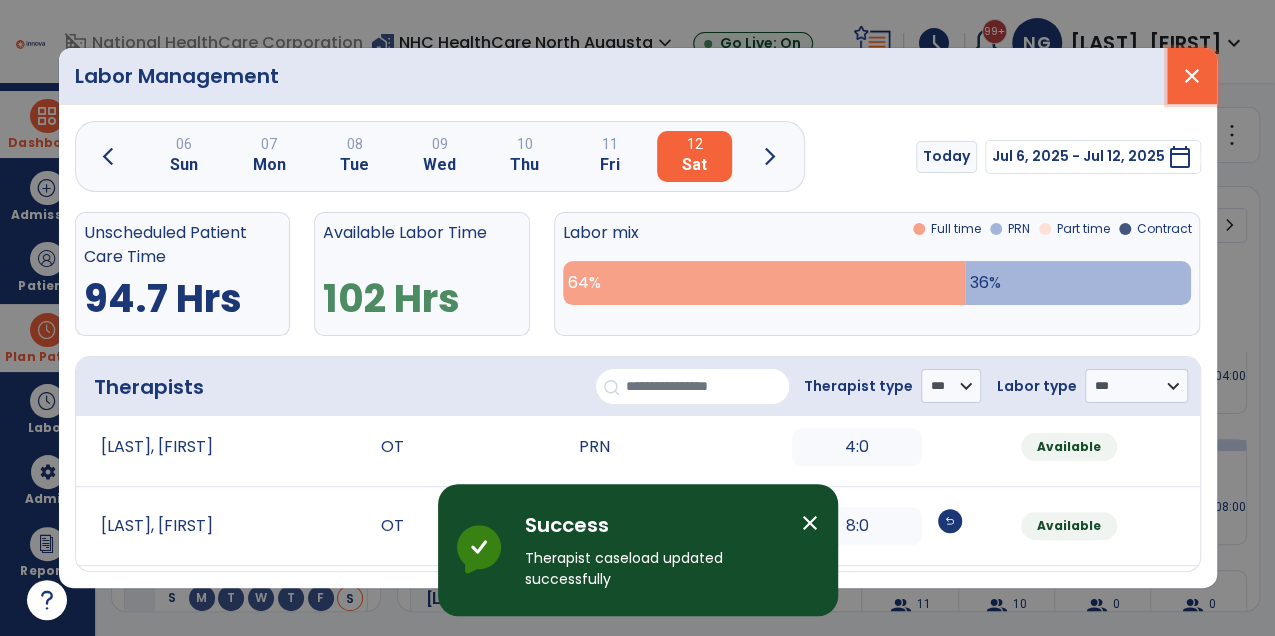 click on "close" at bounding box center (1192, 76) 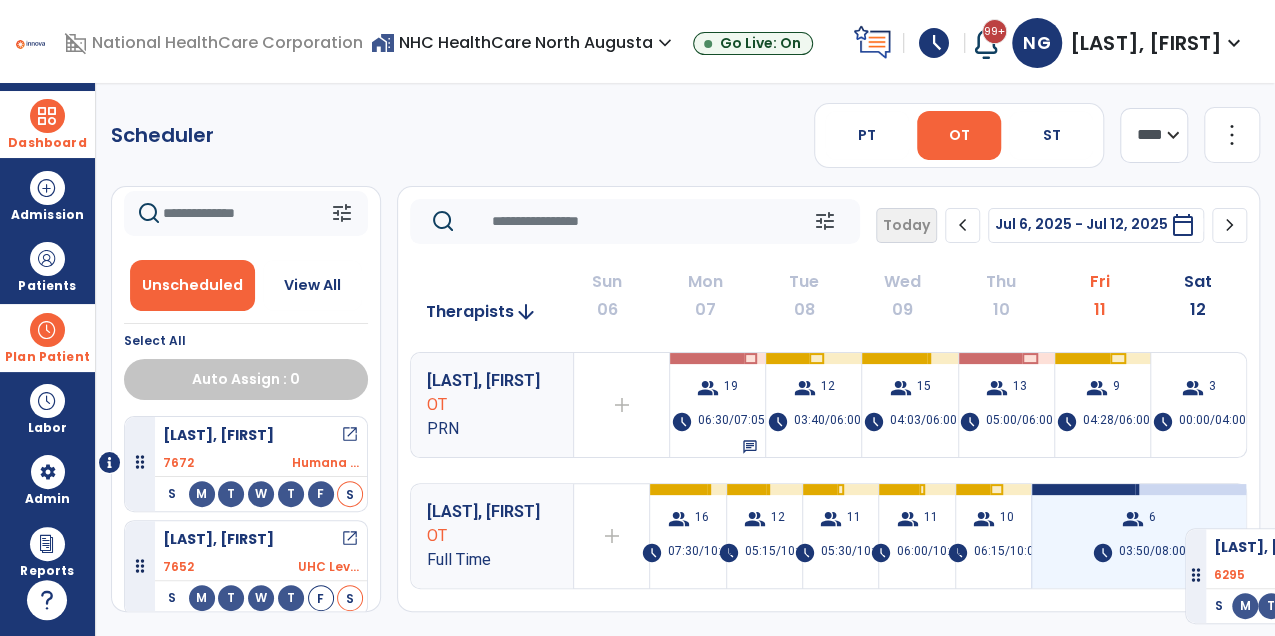 drag, startPoint x: 324, startPoint y: 438, endPoint x: 1185, endPoint y: 520, distance: 864.89594 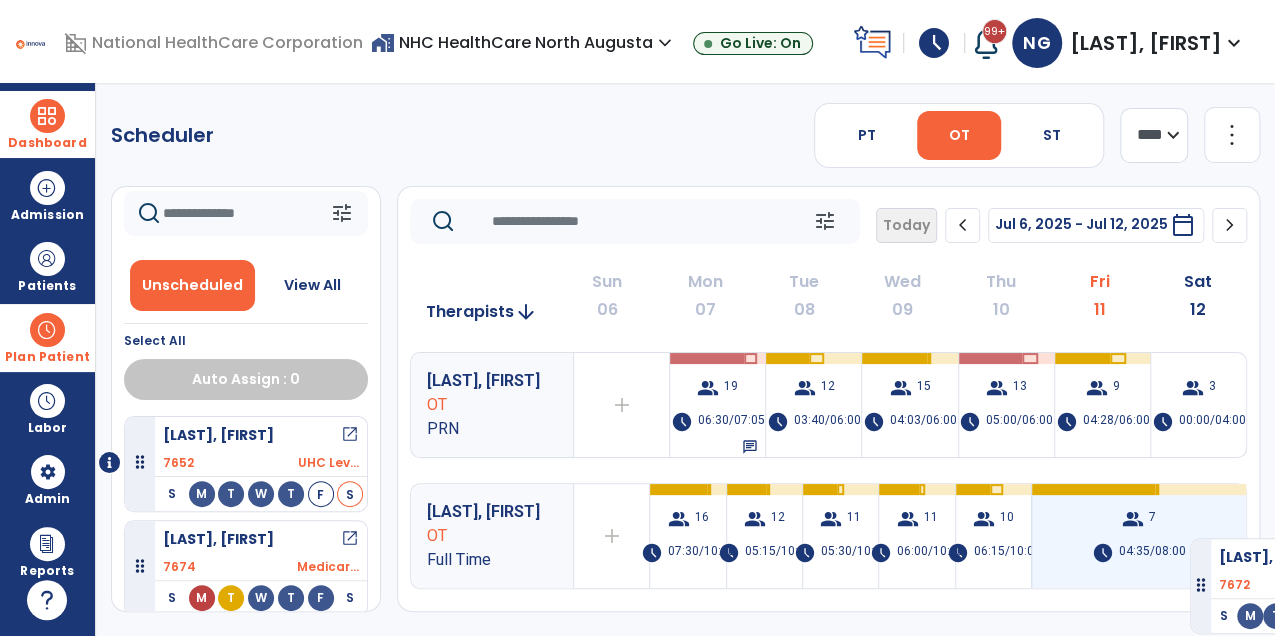 drag, startPoint x: 274, startPoint y: 444, endPoint x: 1192, endPoint y: 527, distance: 921.74457 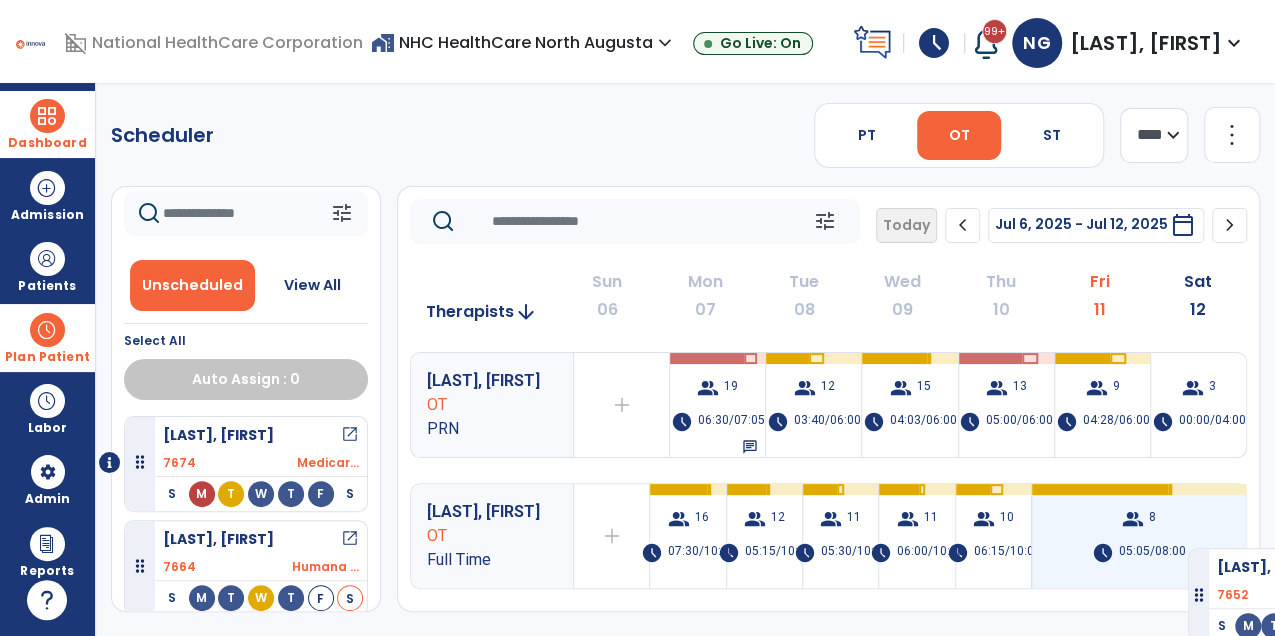 drag, startPoint x: 330, startPoint y: 457, endPoint x: 1188, endPoint y: 540, distance: 862.00525 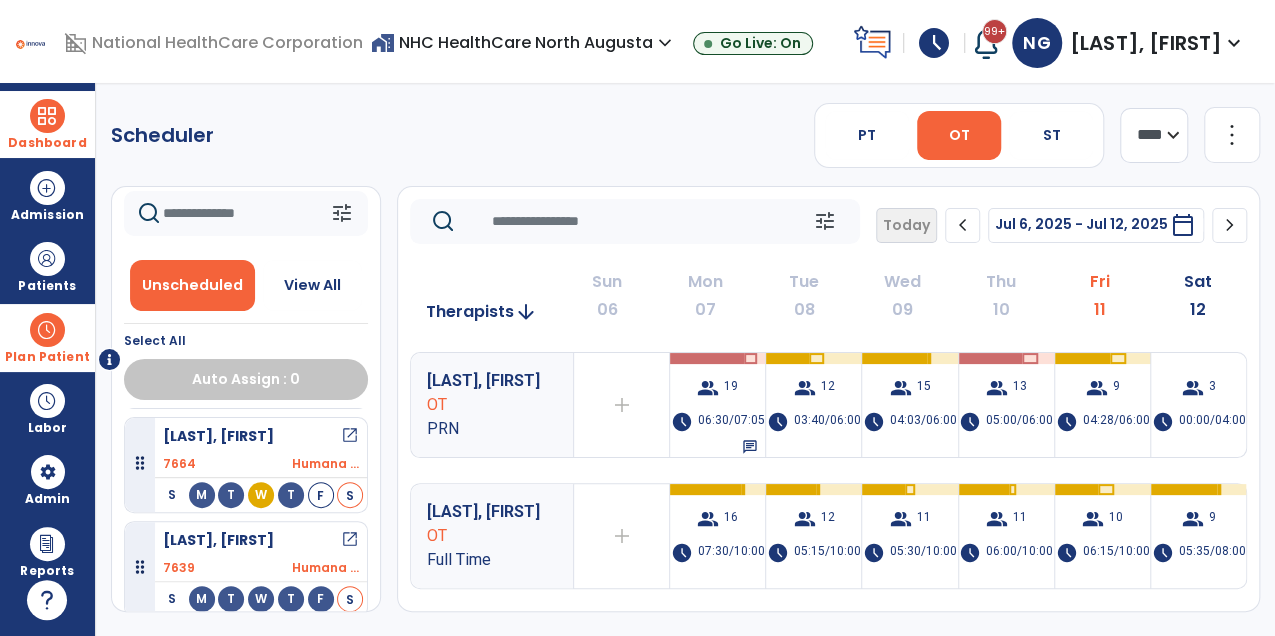 scroll, scrollTop: 102, scrollLeft: 0, axis: vertical 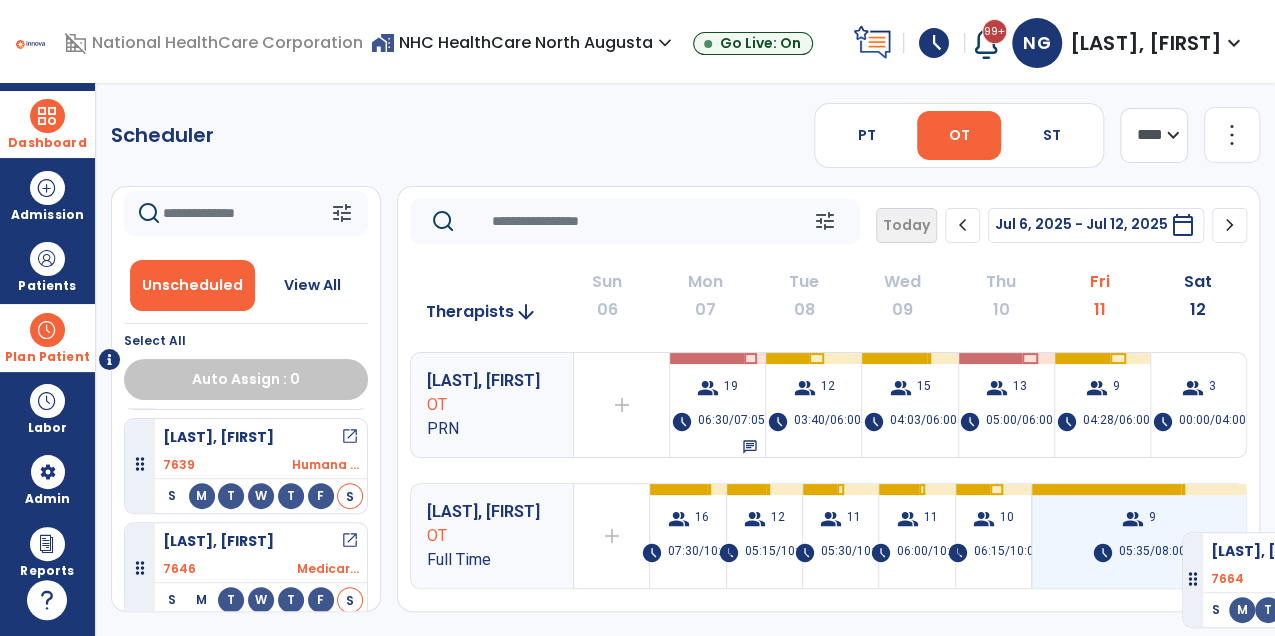 drag, startPoint x: 282, startPoint y: 475, endPoint x: 1194, endPoint y: 520, distance: 913.1095 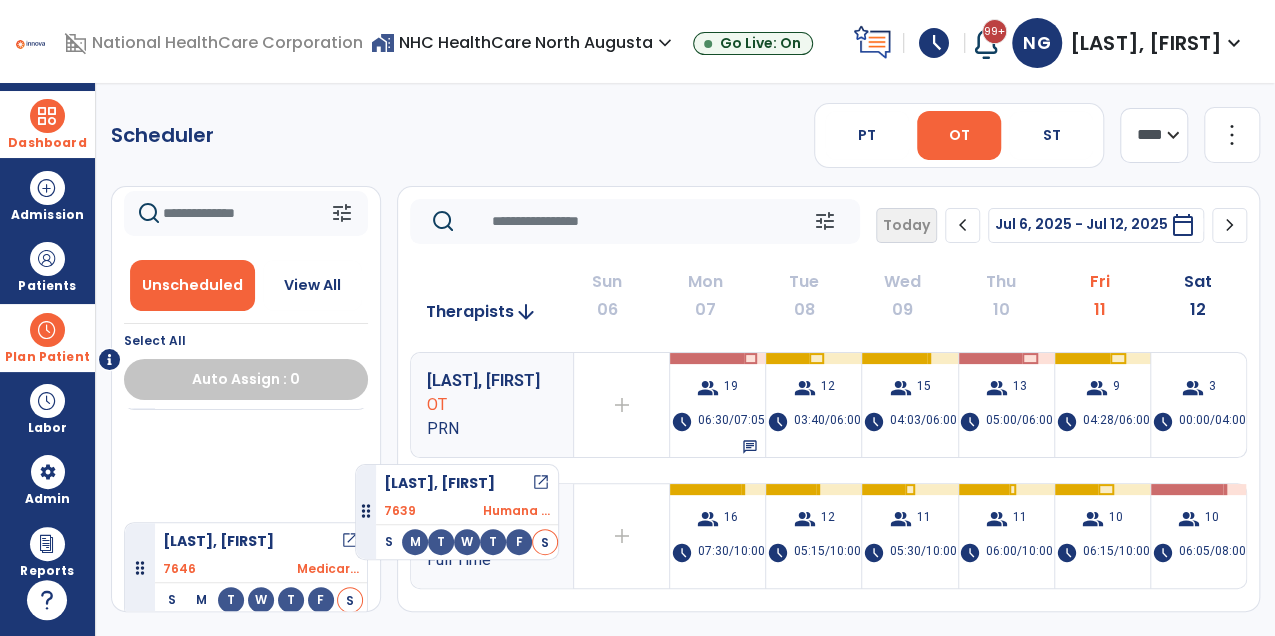 scroll, scrollTop: 1, scrollLeft: 0, axis: vertical 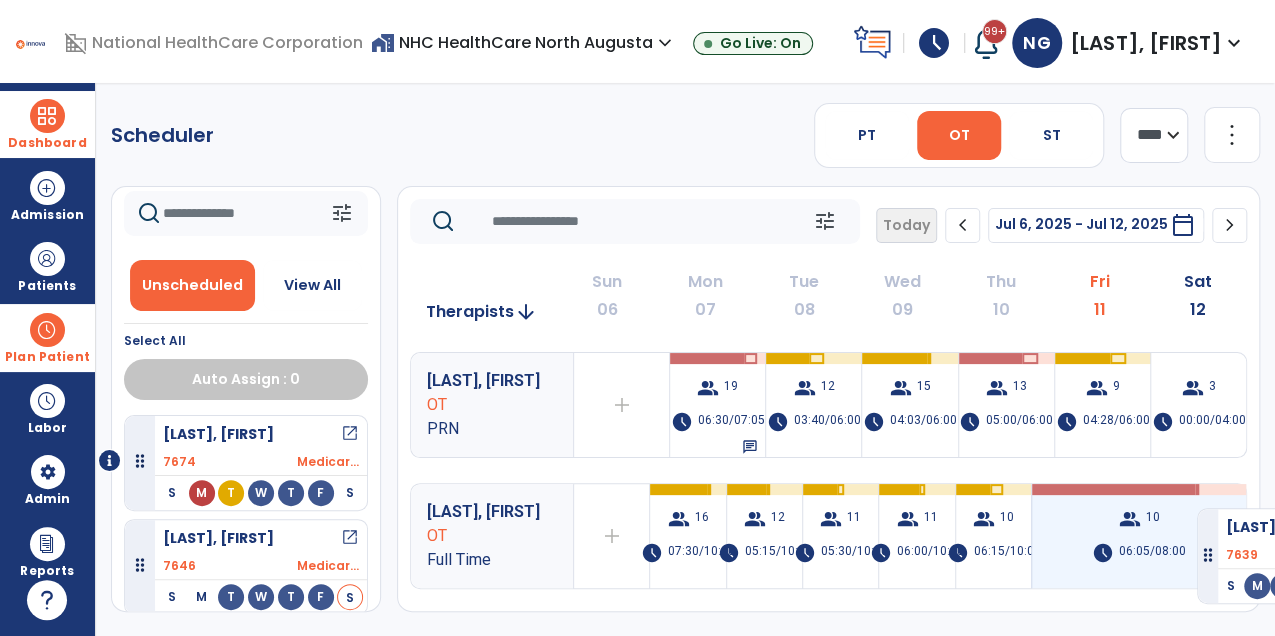 drag, startPoint x: 316, startPoint y: 456, endPoint x: 1197, endPoint y: 500, distance: 882.0981 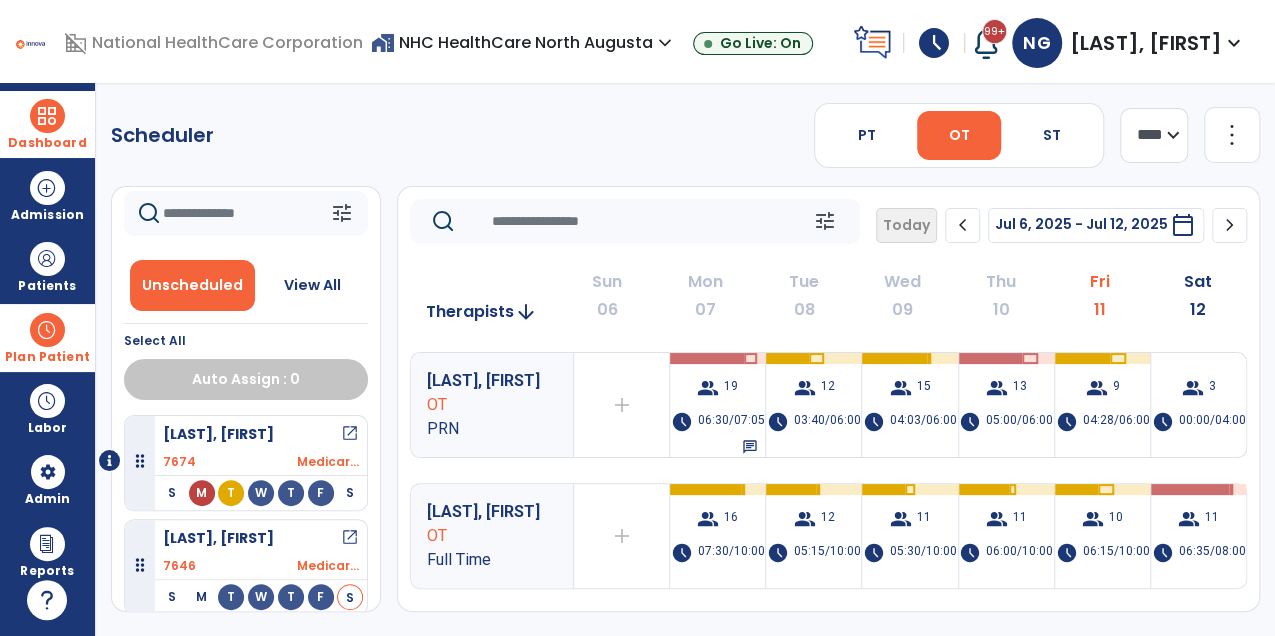 scroll, scrollTop: 0, scrollLeft: 0, axis: both 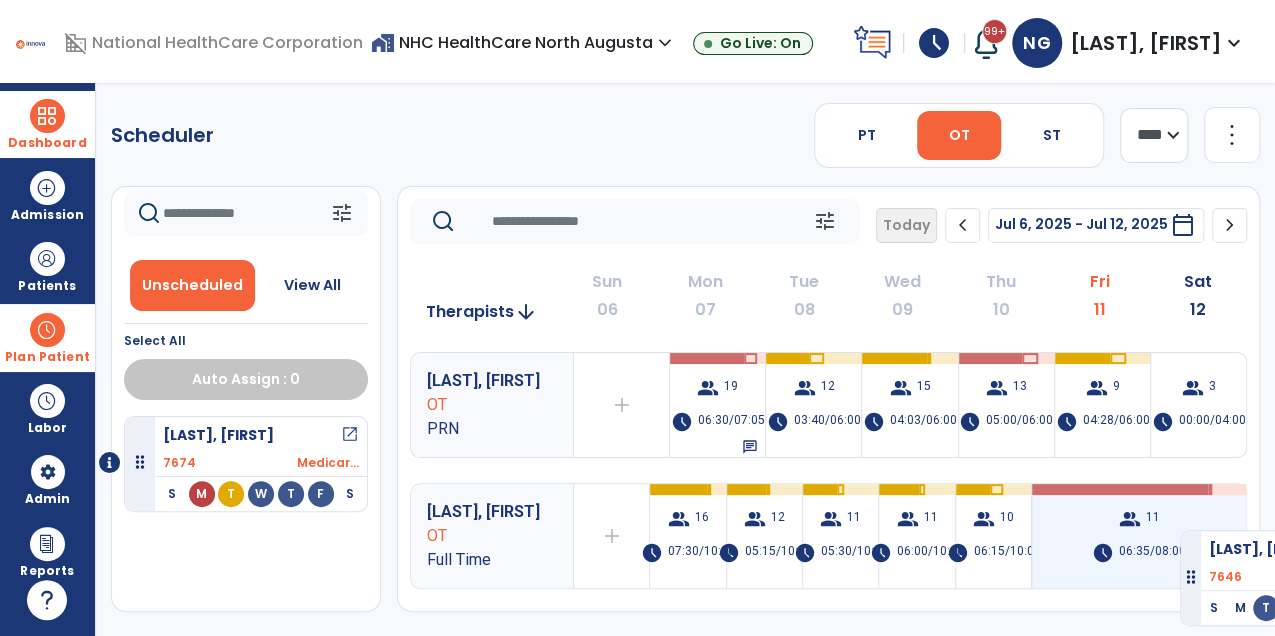 drag, startPoint x: 279, startPoint y: 532, endPoint x: 1181, endPoint y: 522, distance: 902.0554 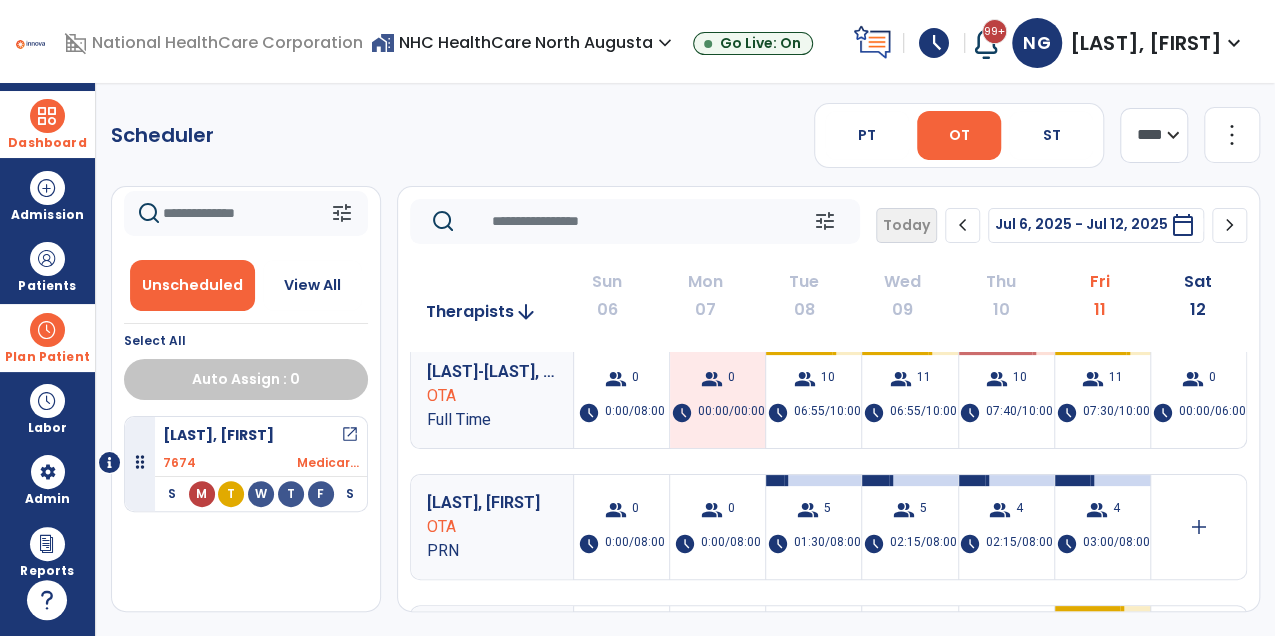 scroll, scrollTop: 0, scrollLeft: 0, axis: both 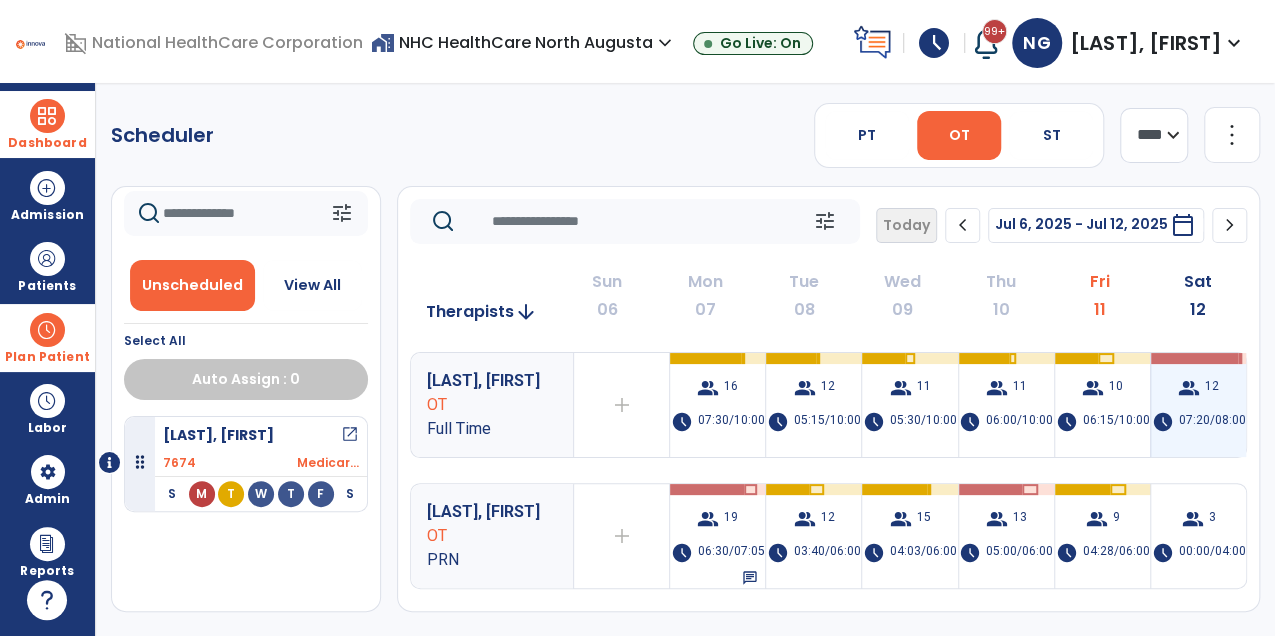 click on "group  12  schedule  07:20/08:00" at bounding box center [1198, 405] 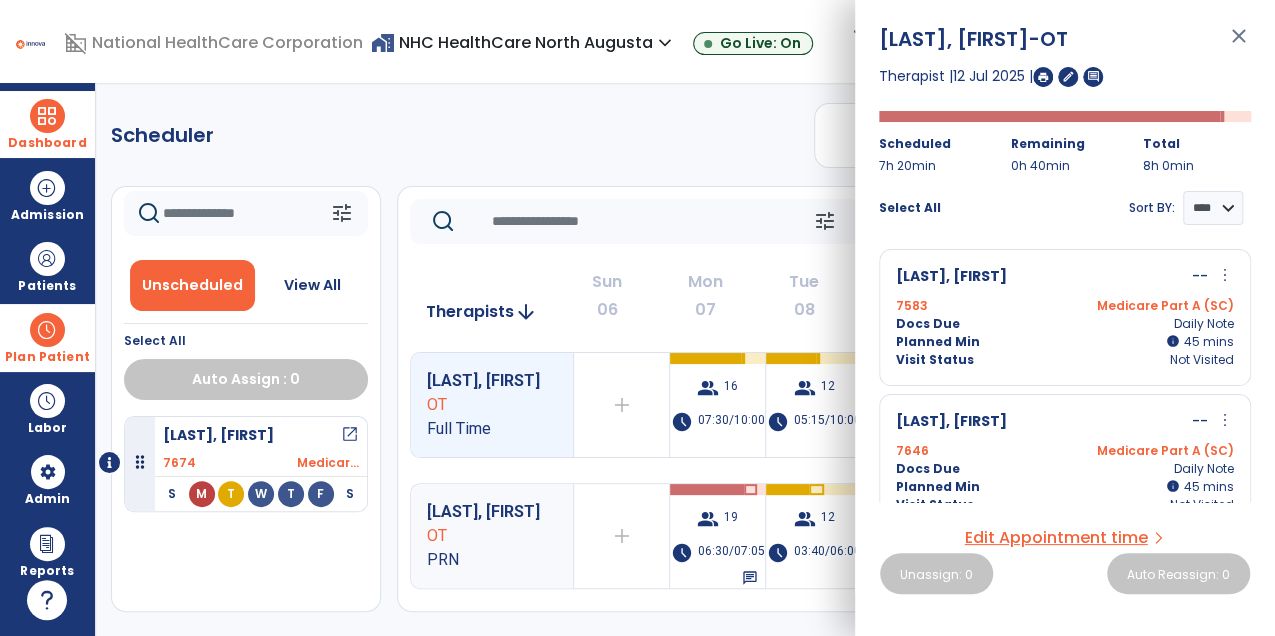 click on "more_vert" at bounding box center (1225, 275) 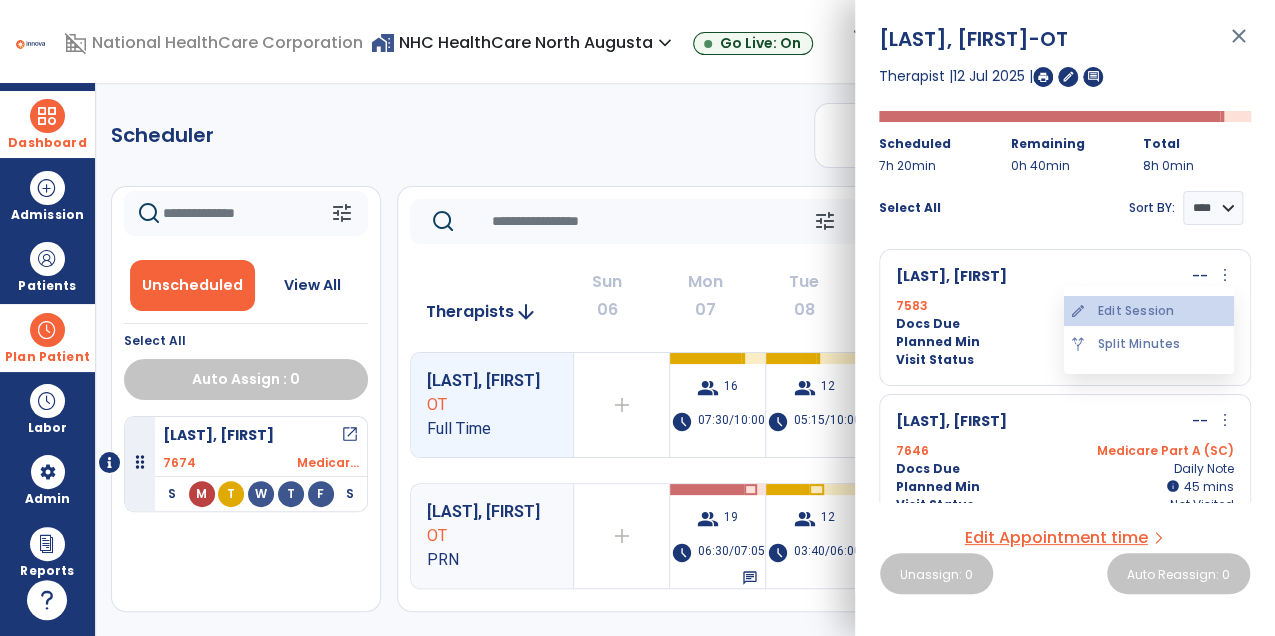 click on "edit   Edit Session" at bounding box center [1149, 311] 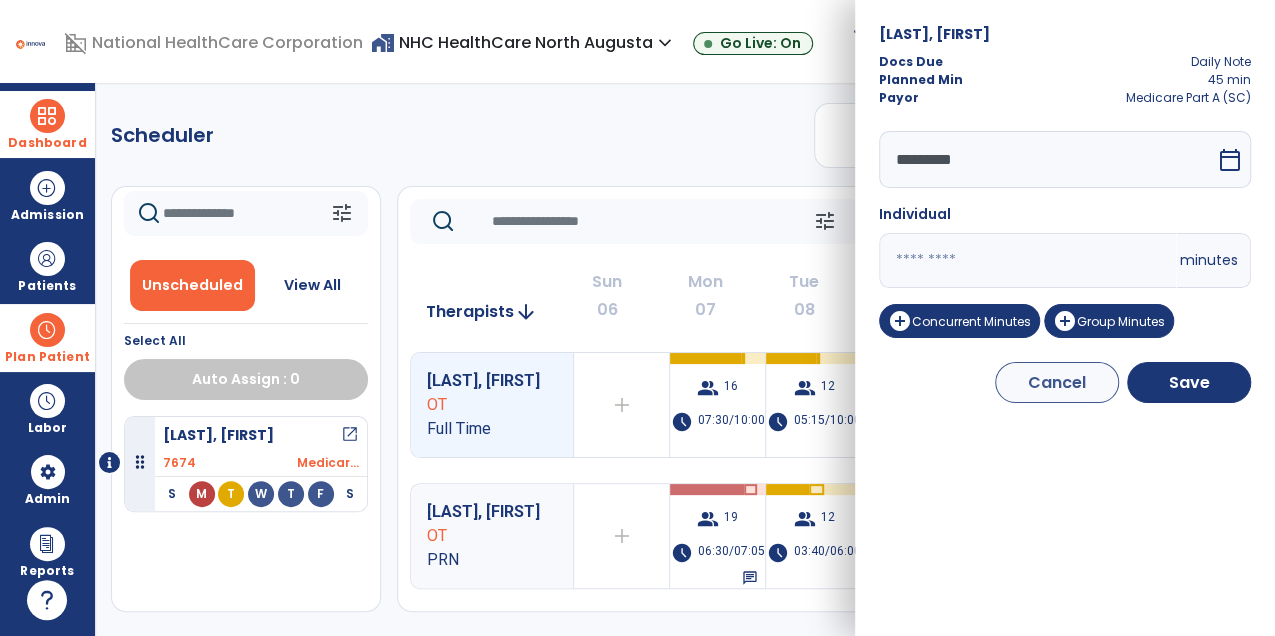click on "**" at bounding box center [1027, 260] 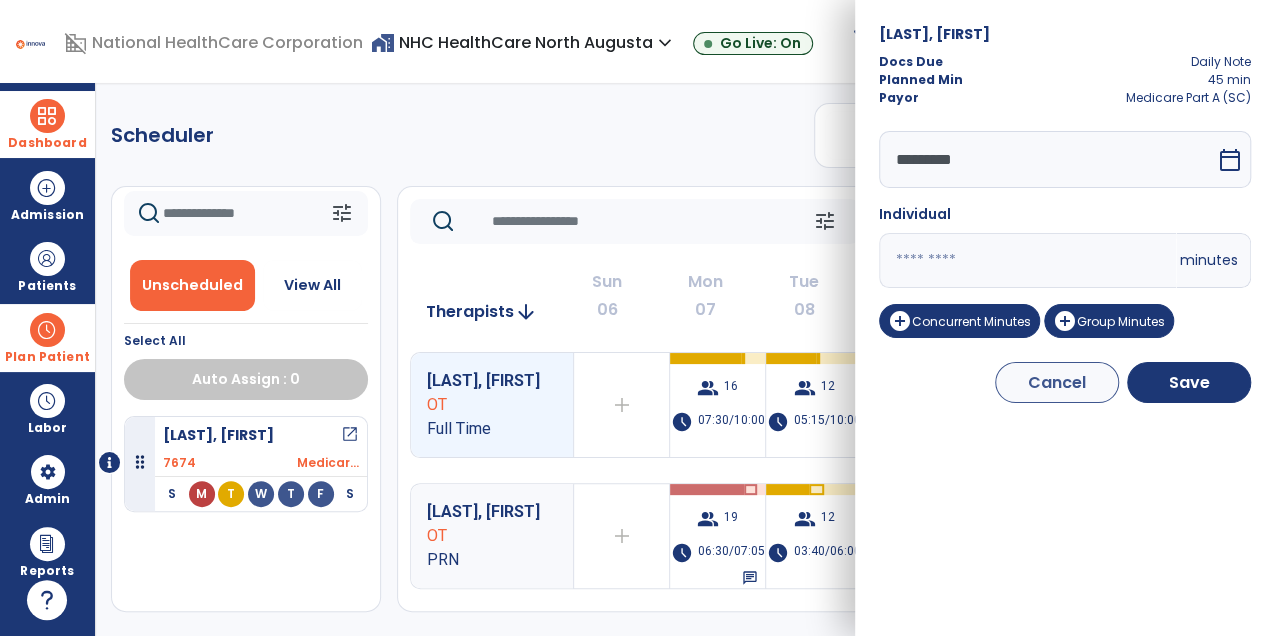 click on "National HealthCare Corporation home_work NHC HealthCare North Augusta expand_more NHC HealthCare North Augusta Go Live: On schedule My Time: Friday, Jul 11 **** arrow_right Start Open your timecard arrow_right 99+ Notifications Mark as read Census Alert - A01 Today at 3:48 PM | NHC HealthCare North Augusta Census Alert - A08 Today at 3:48 PM | NHC HealthCare North Augusta Census Alert - A03 Today at 8:33 AM | NHC HealthCare North Augusta Census Alert - A01 Yesterday at 6:23 PM | NHC HealthCare North Augusta Census Alert - A01 Yesterday at 6:23 PM | NHC HealthCare North Augusta See all Notifications NG [LAST], [FIRST] expand_more home Home person Profile help Help logout Log out Dashboard dashboard Therapist Dashboard view_quilt Operations Dashboard Admission Patients format_list_bulleted Patient List space_dashboard Patient Board insert_chart PDPM Board Plan Patient event_note Planner content_paste_go Scheduler Whiteboard ***" at bounding box center [637, 318] 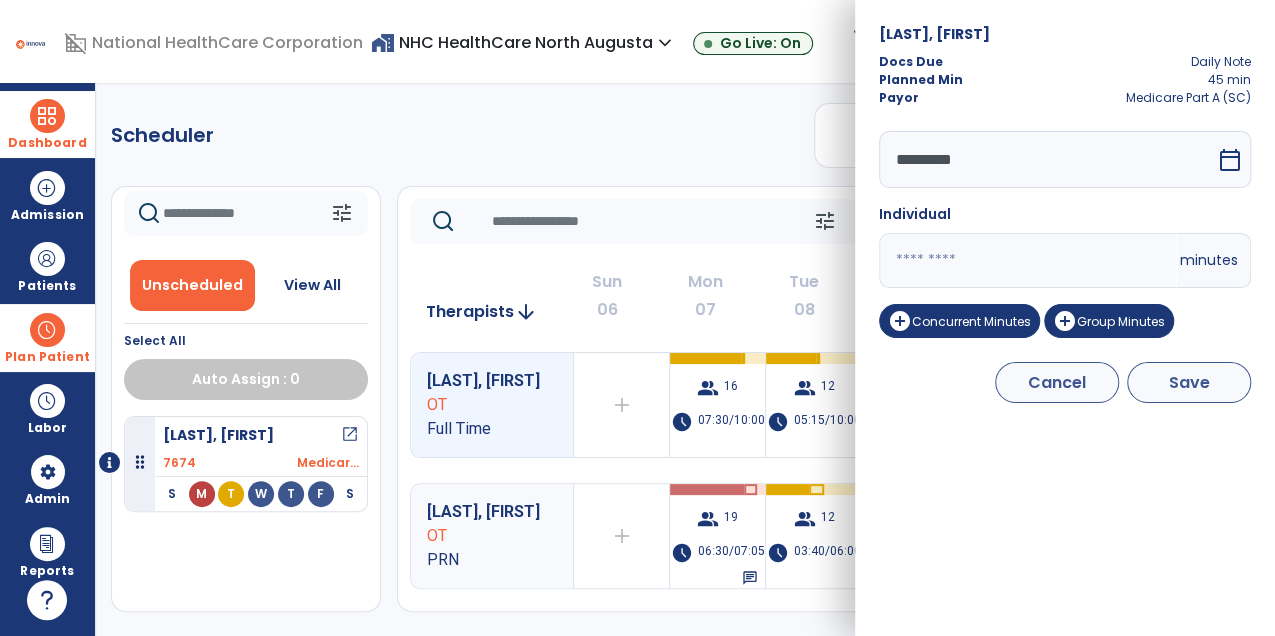type on "**" 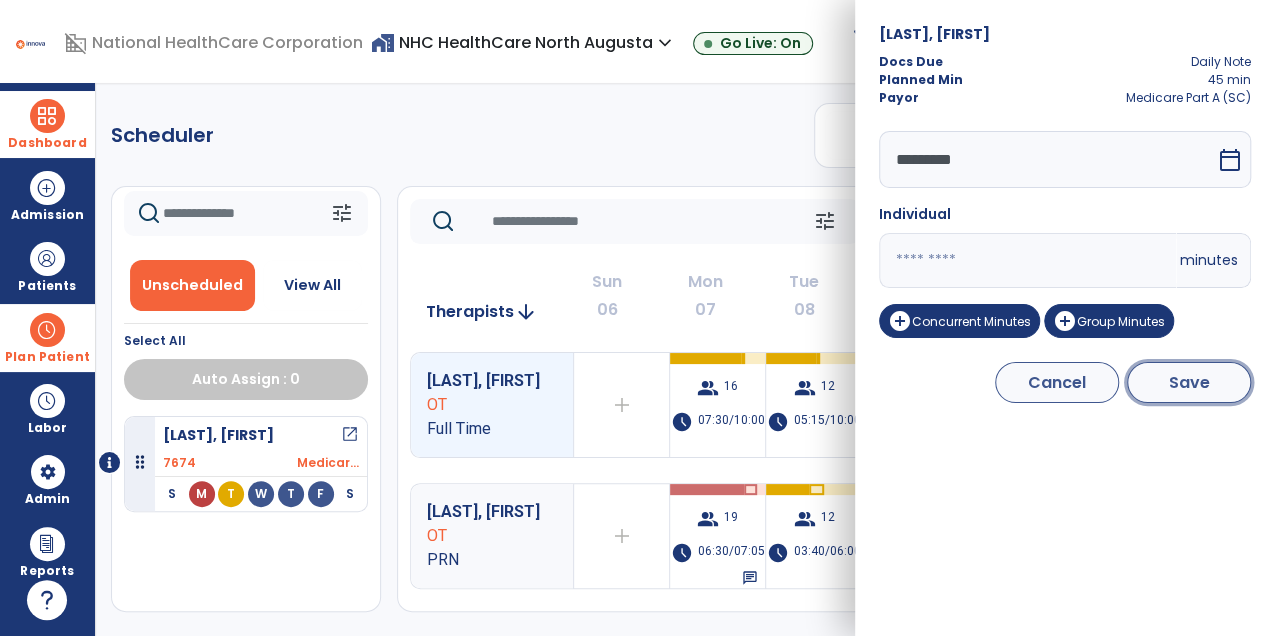 click on "Save" at bounding box center (1189, 382) 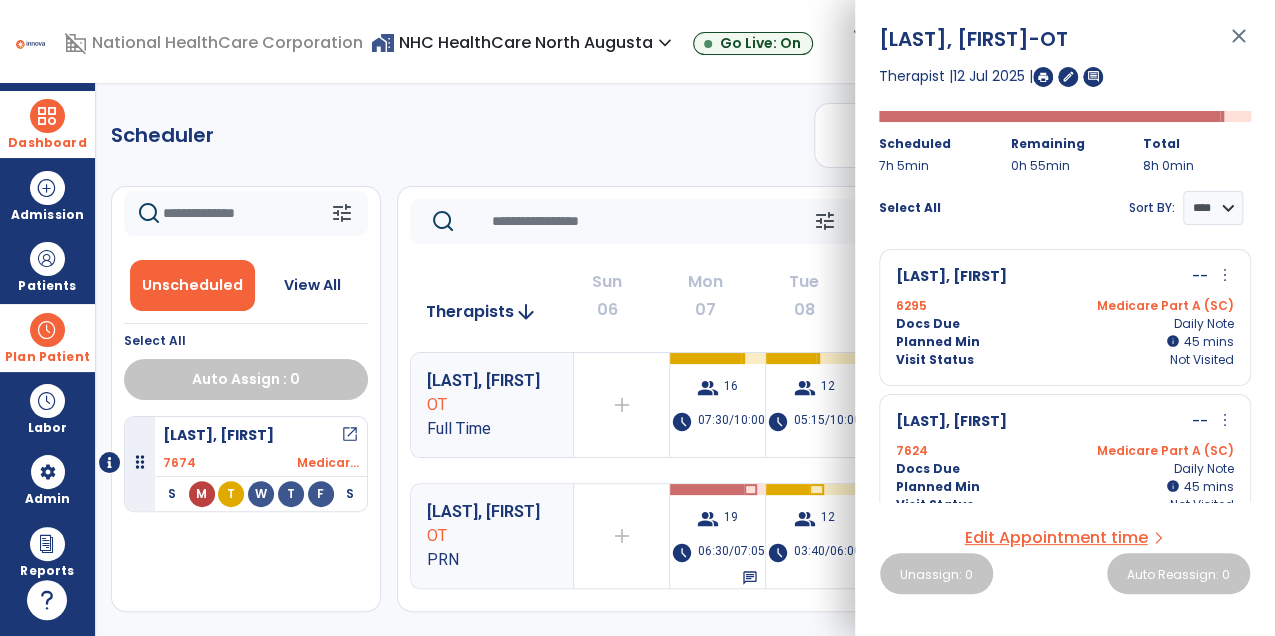 scroll, scrollTop: 0, scrollLeft: 0, axis: both 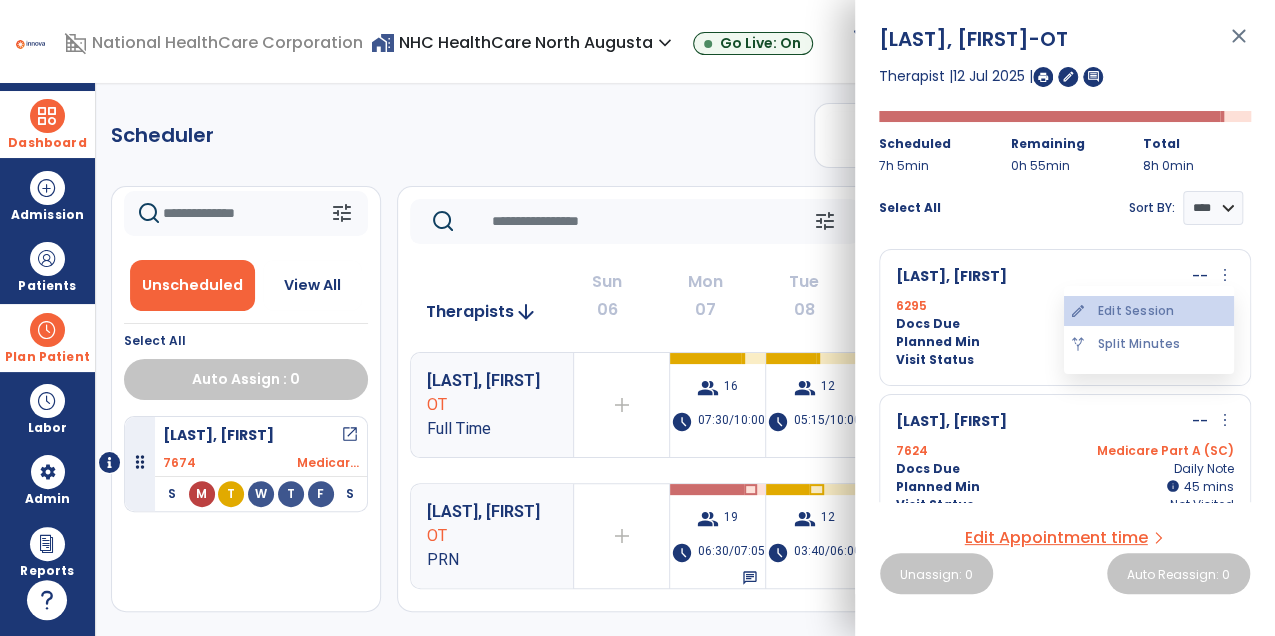 click on "edit   Edit Session" at bounding box center (1149, 311) 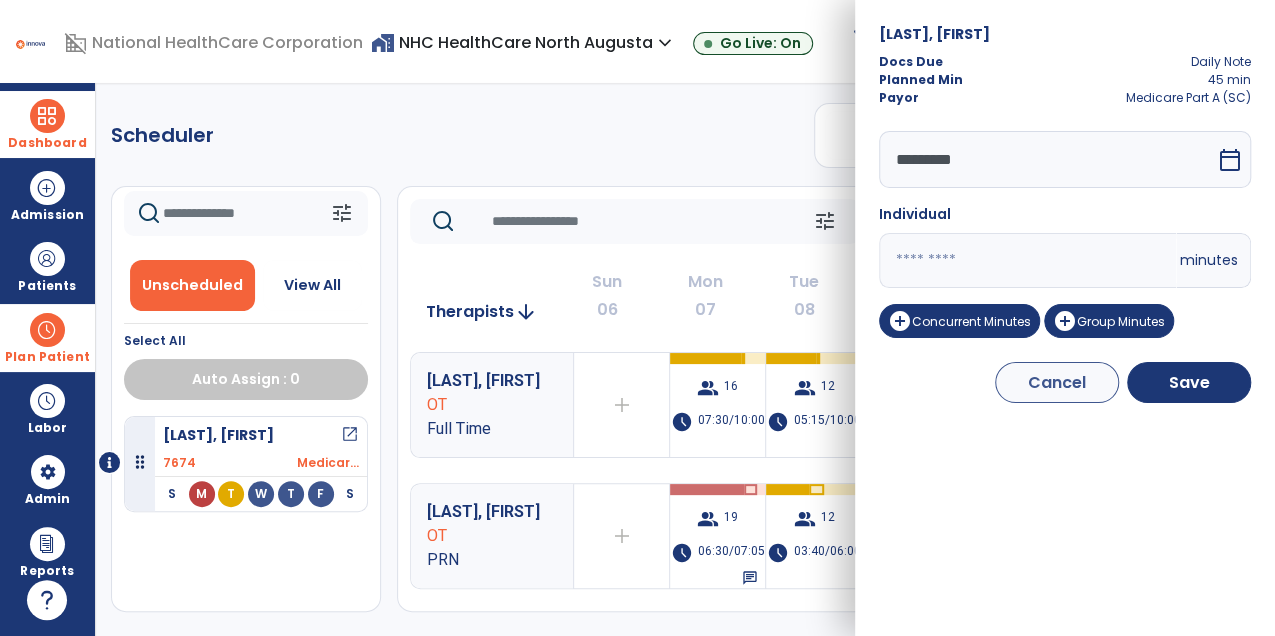 drag, startPoint x: 912, startPoint y: 250, endPoint x: 882, endPoint y: 250, distance: 30 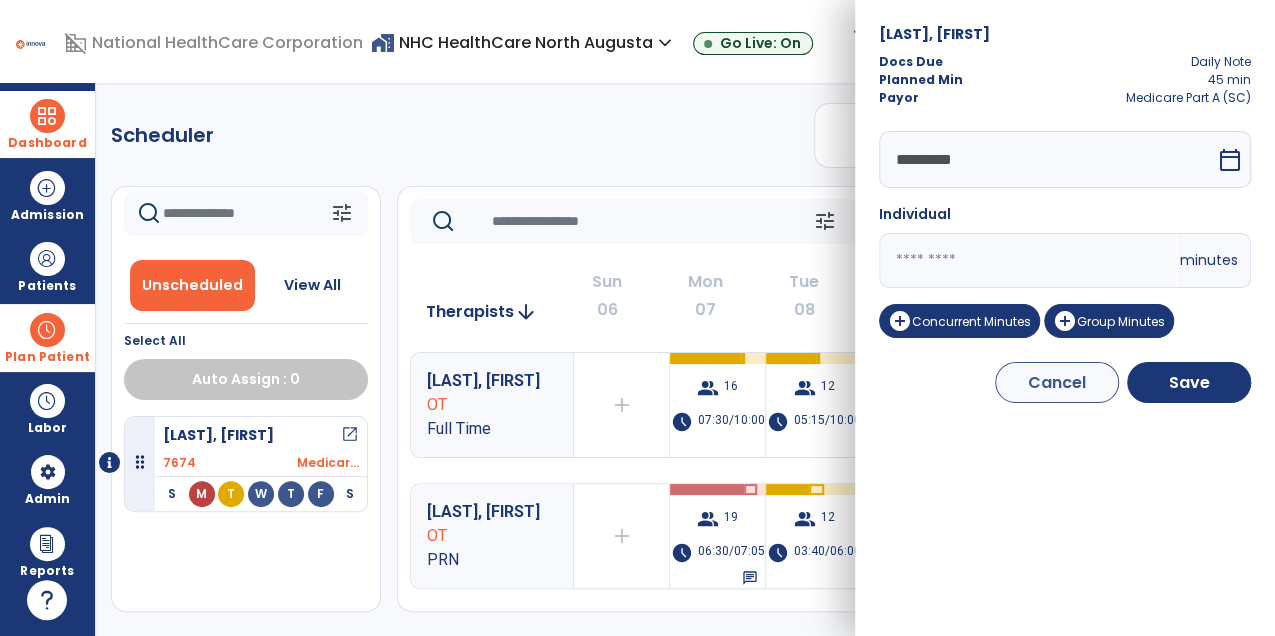 click on "**" at bounding box center (1027, 260) 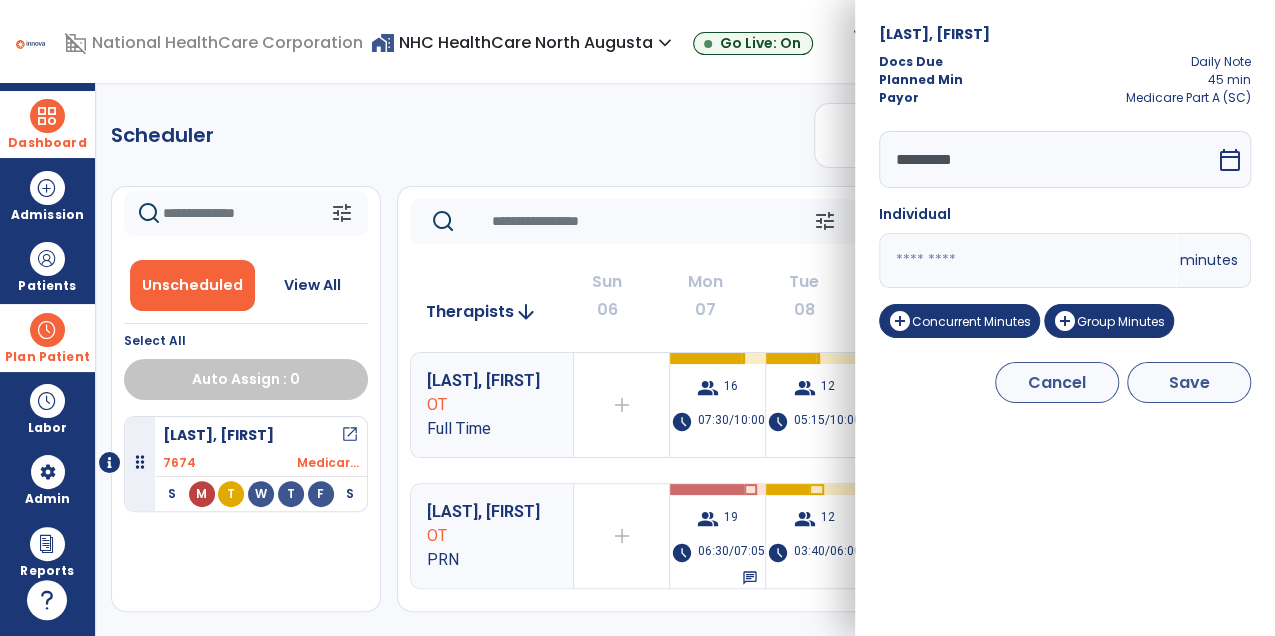 type on "**" 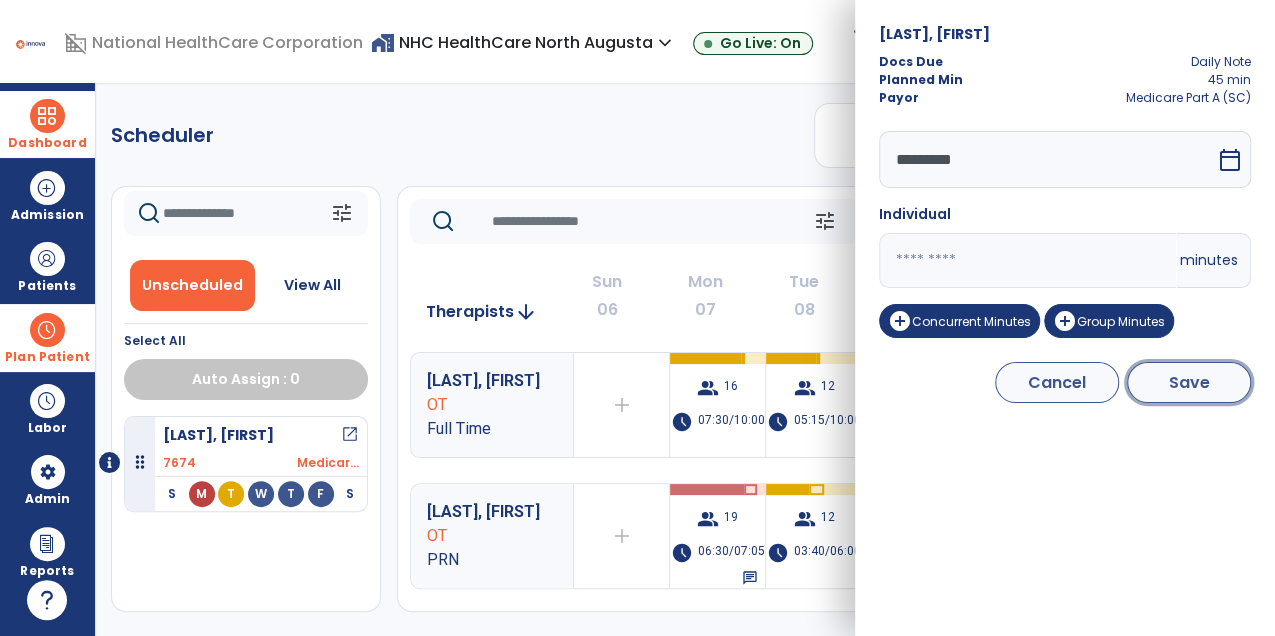 click on "Save" at bounding box center [1189, 382] 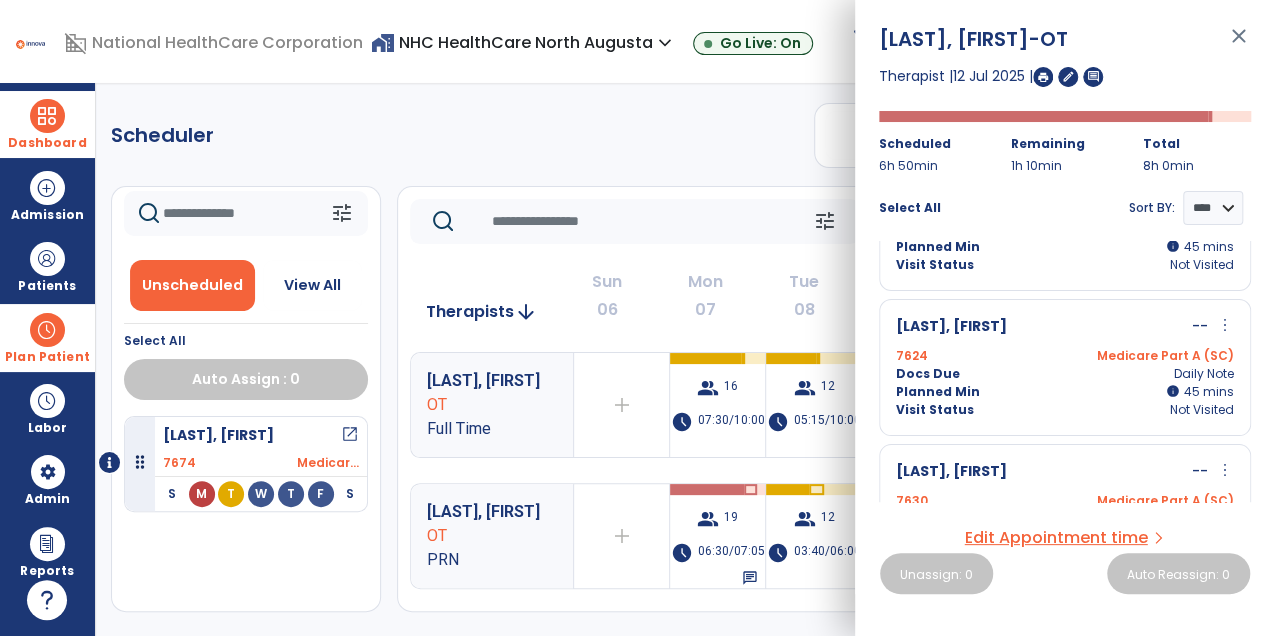 scroll, scrollTop: 94, scrollLeft: 0, axis: vertical 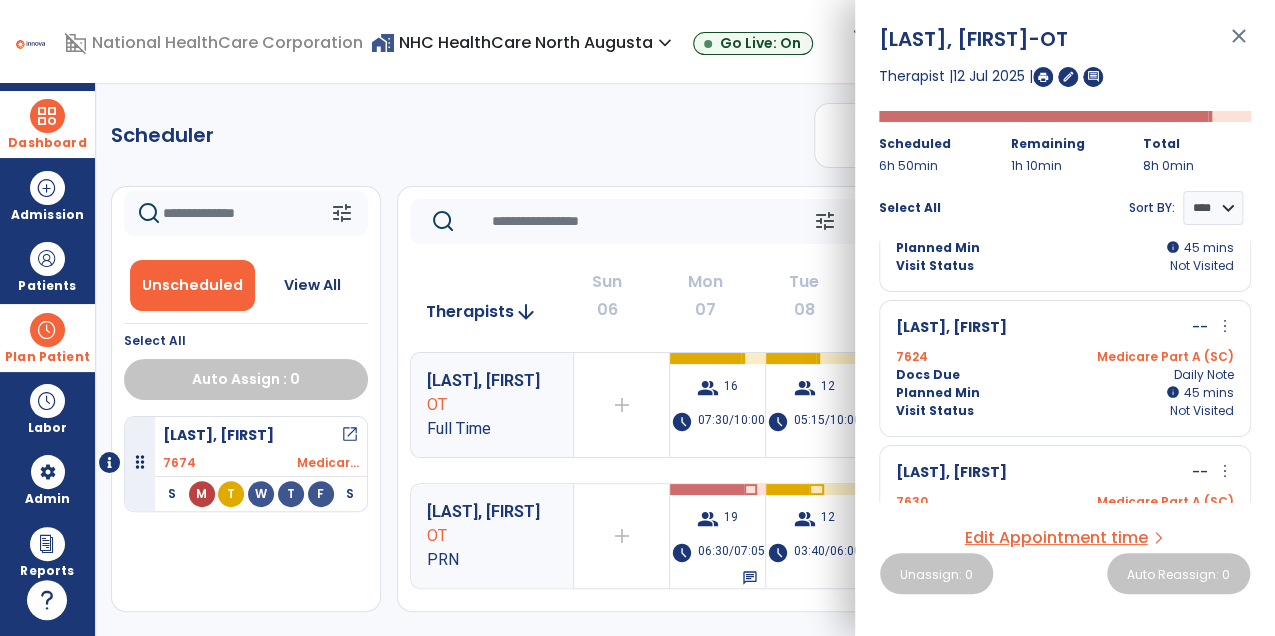 click on "more_vert" at bounding box center [1225, 326] 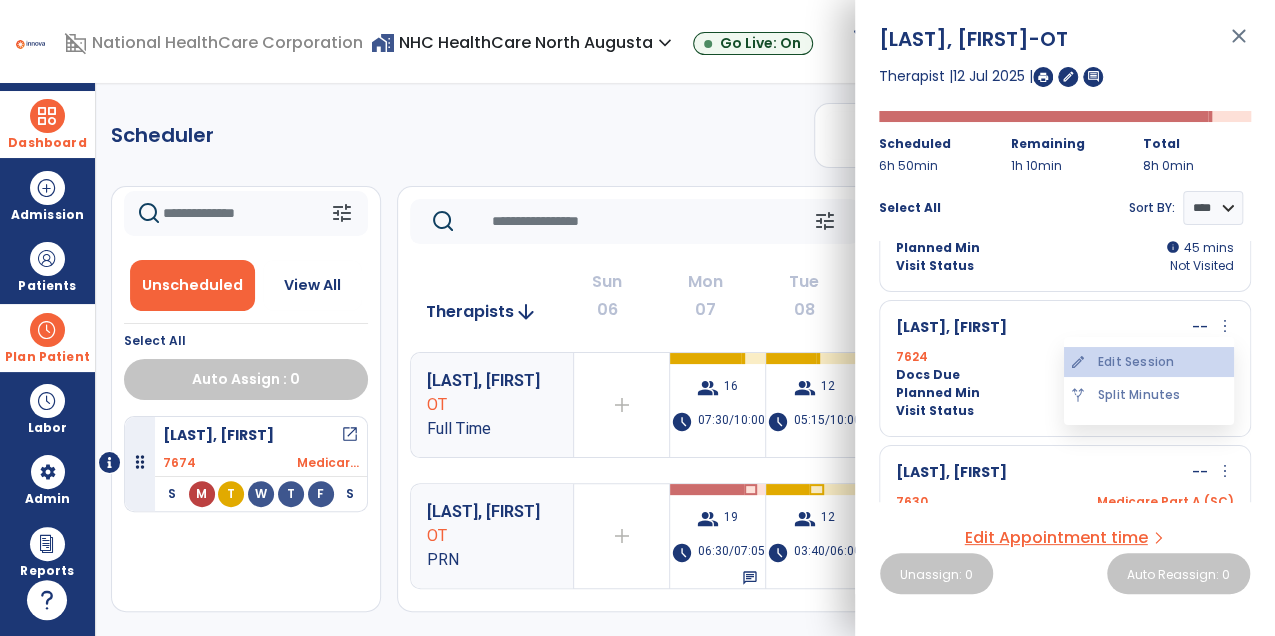 click on "edit   Edit Session" at bounding box center (1149, 362) 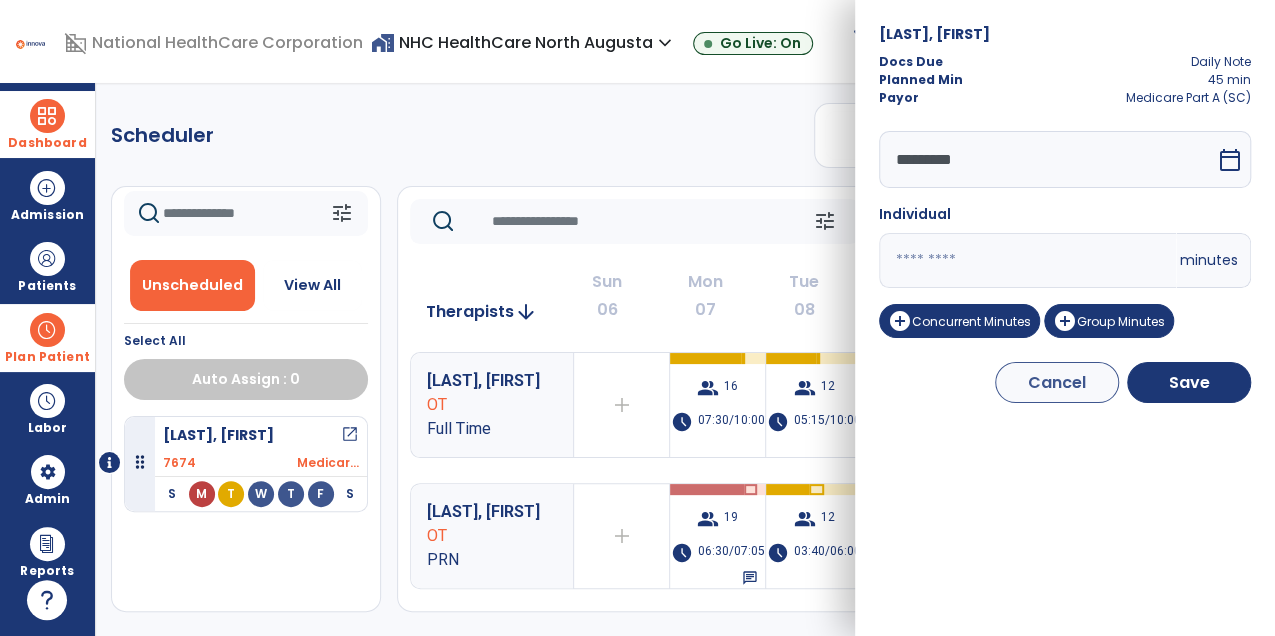 drag, startPoint x: 982, startPoint y: 282, endPoint x: 886, endPoint y: 264, distance: 97.67292 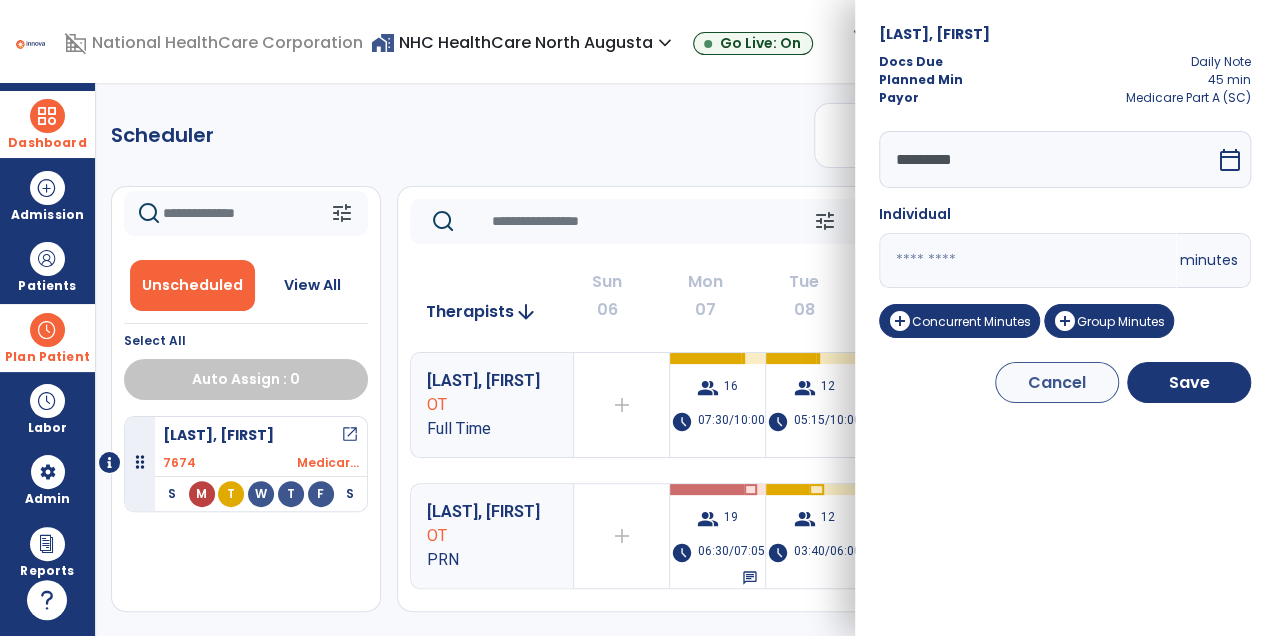 click on "**" at bounding box center [1027, 260] 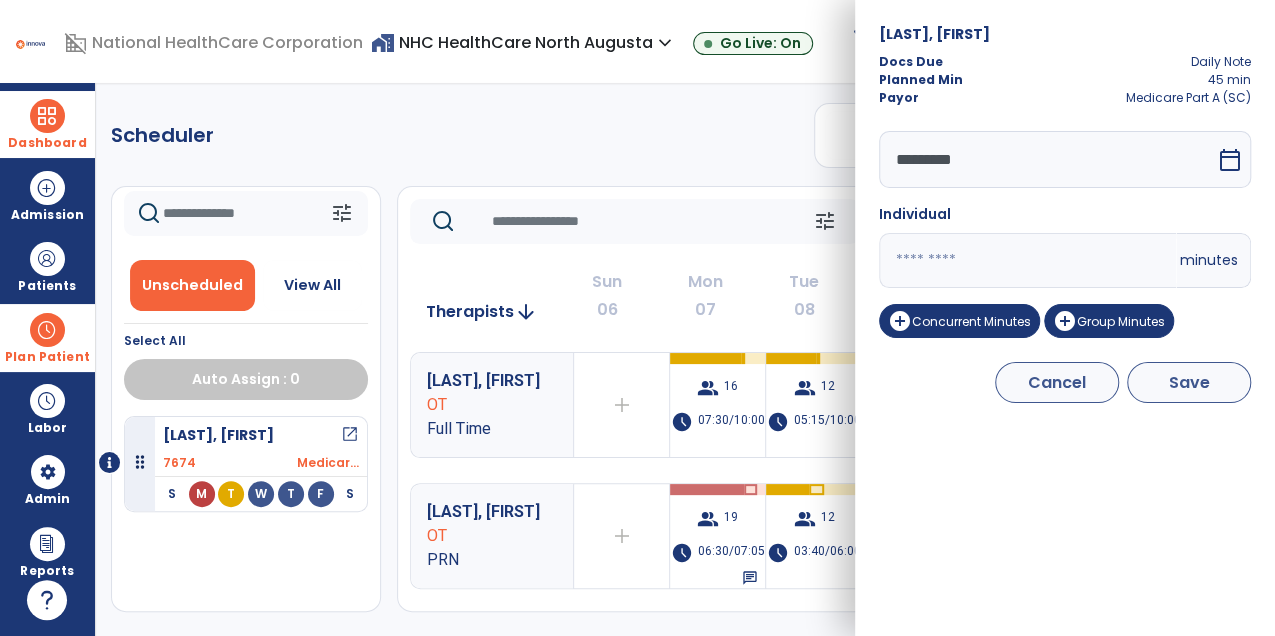 type on "**" 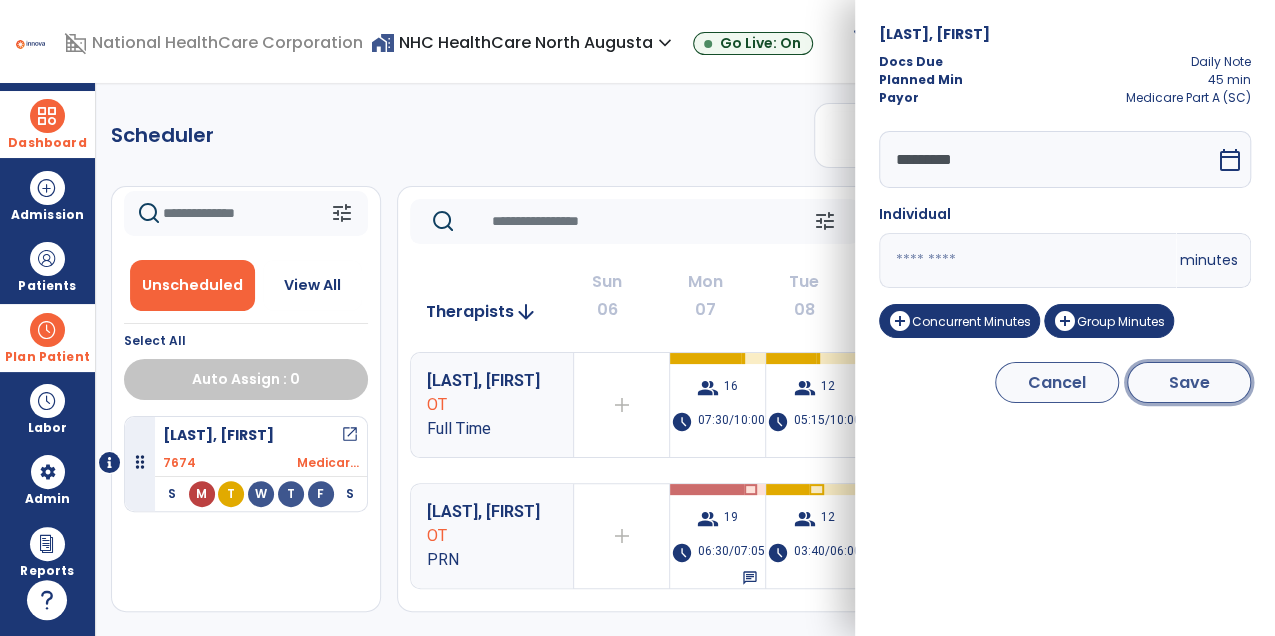 click on "Save" at bounding box center [1189, 382] 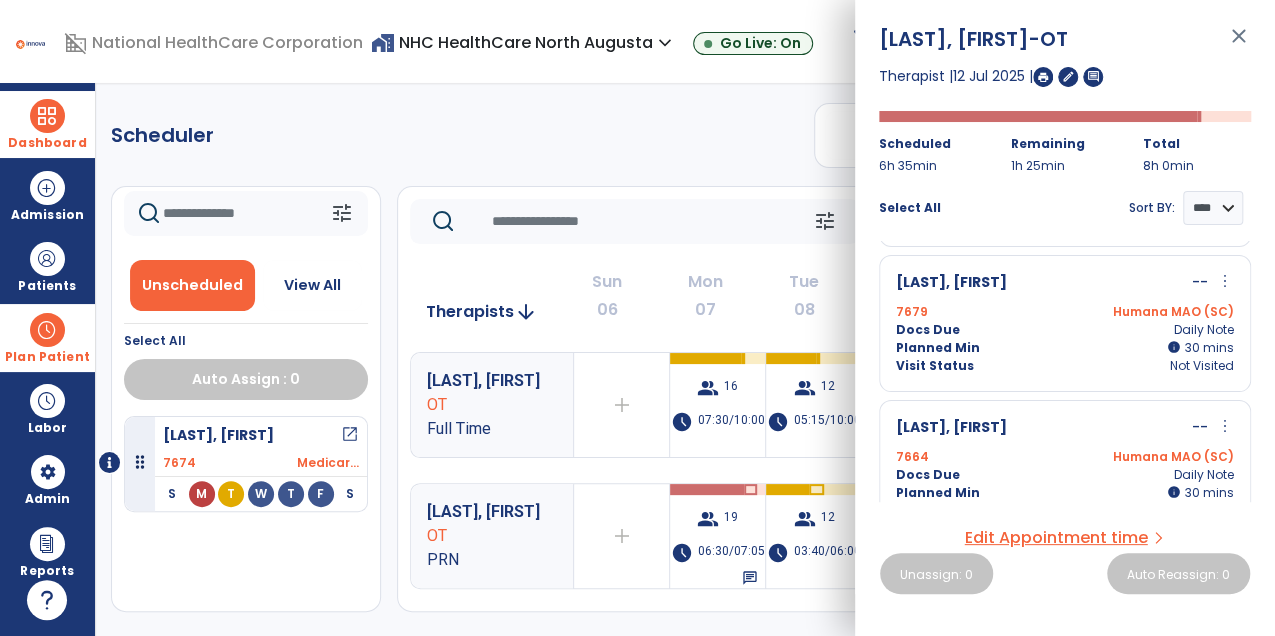 scroll, scrollTop: 1466, scrollLeft: 0, axis: vertical 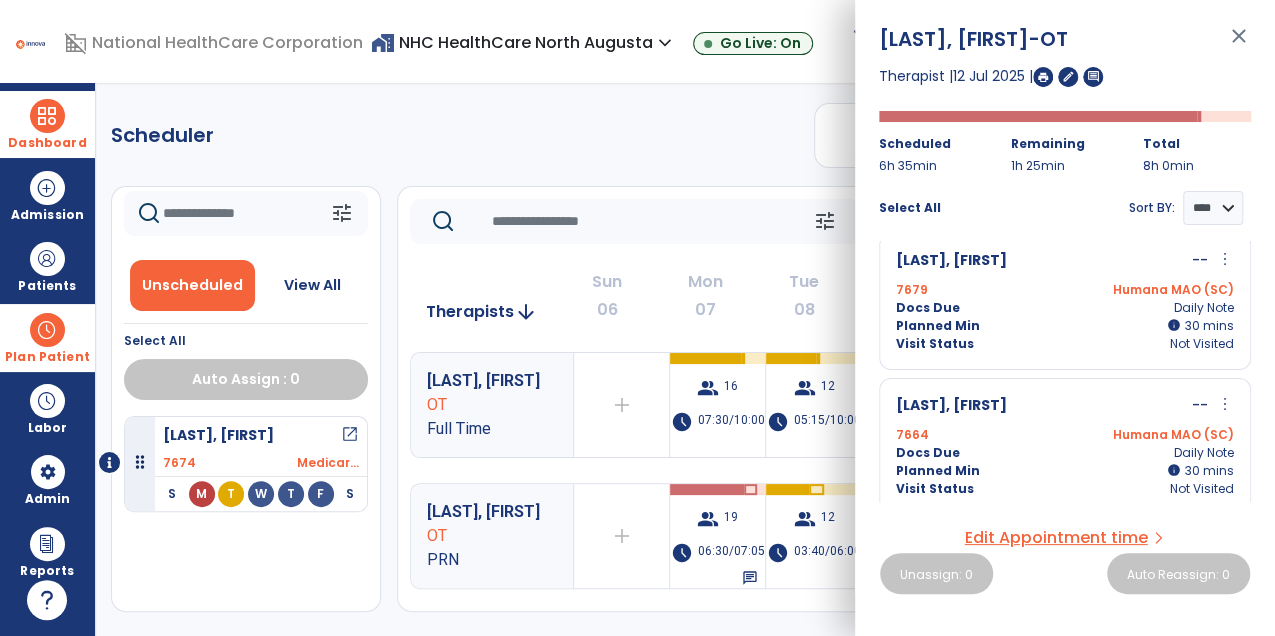 click on "close" at bounding box center (1239, 45) 